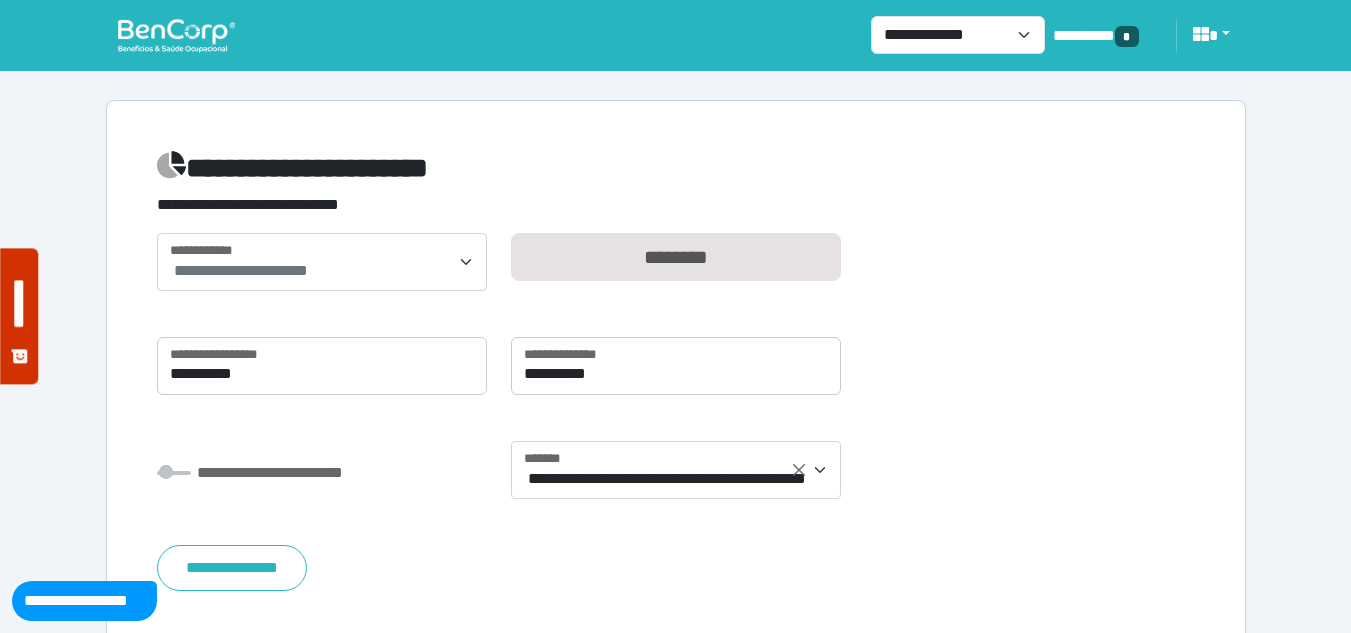 scroll, scrollTop: 29, scrollLeft: 0, axis: vertical 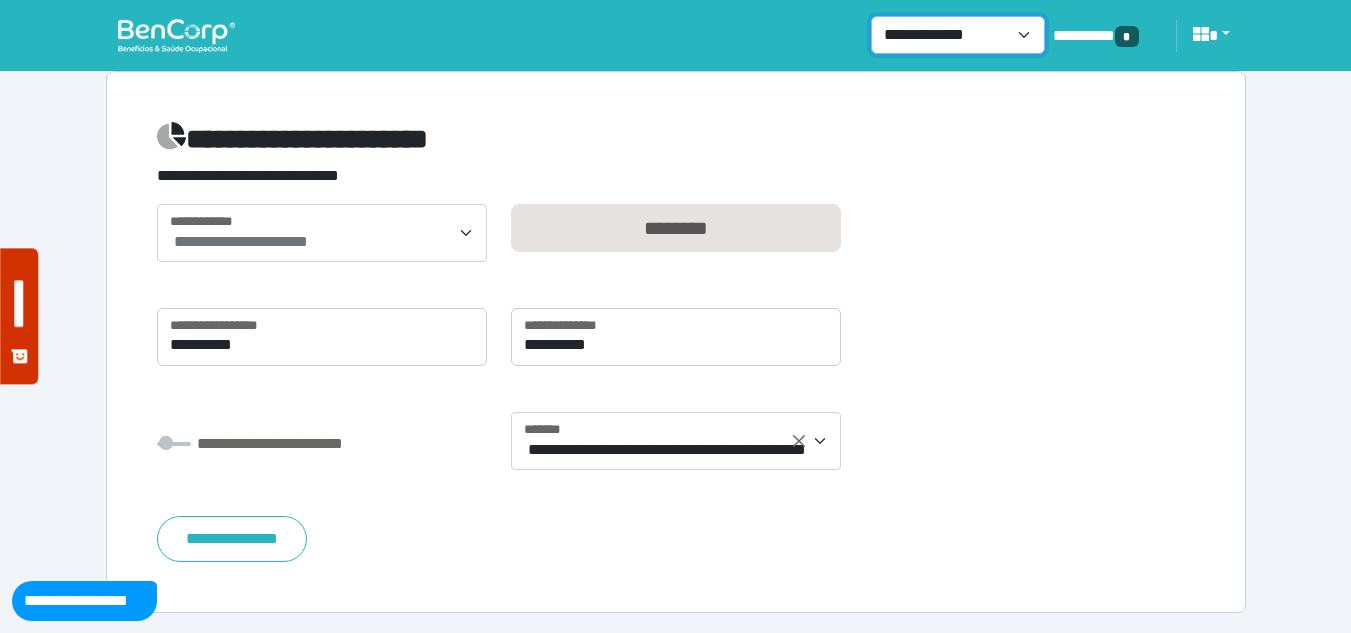 click on "**********" at bounding box center [958, 35] 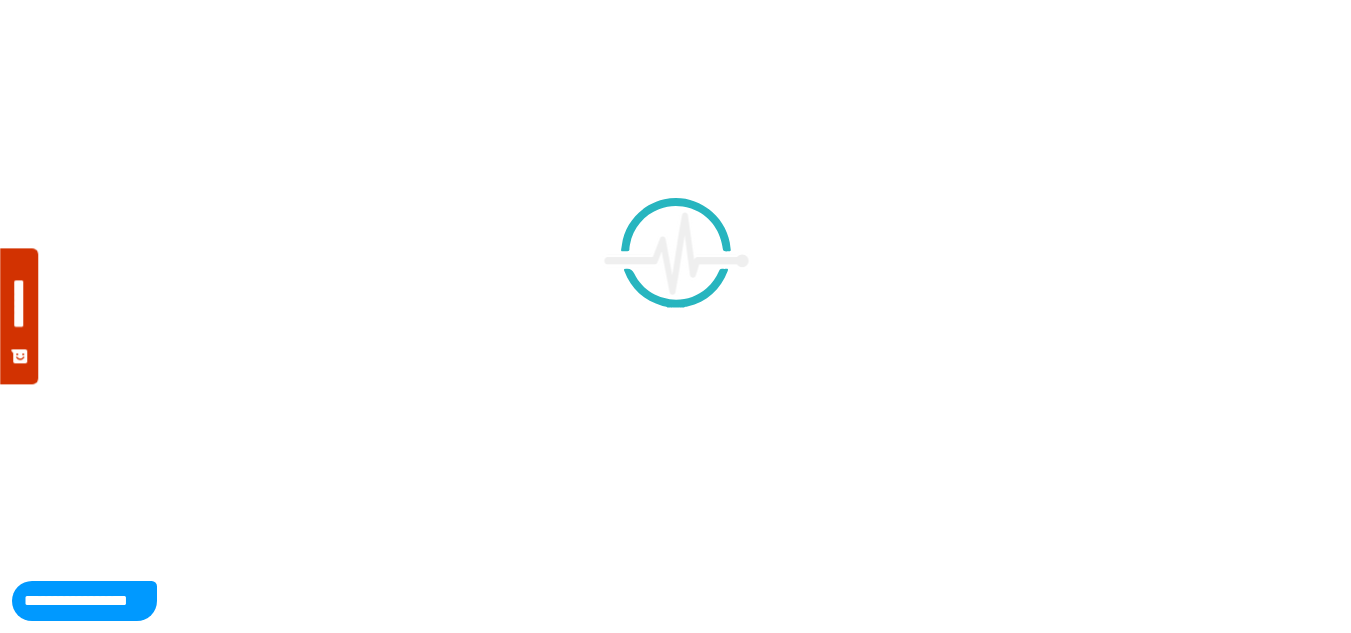 scroll, scrollTop: 0, scrollLeft: 0, axis: both 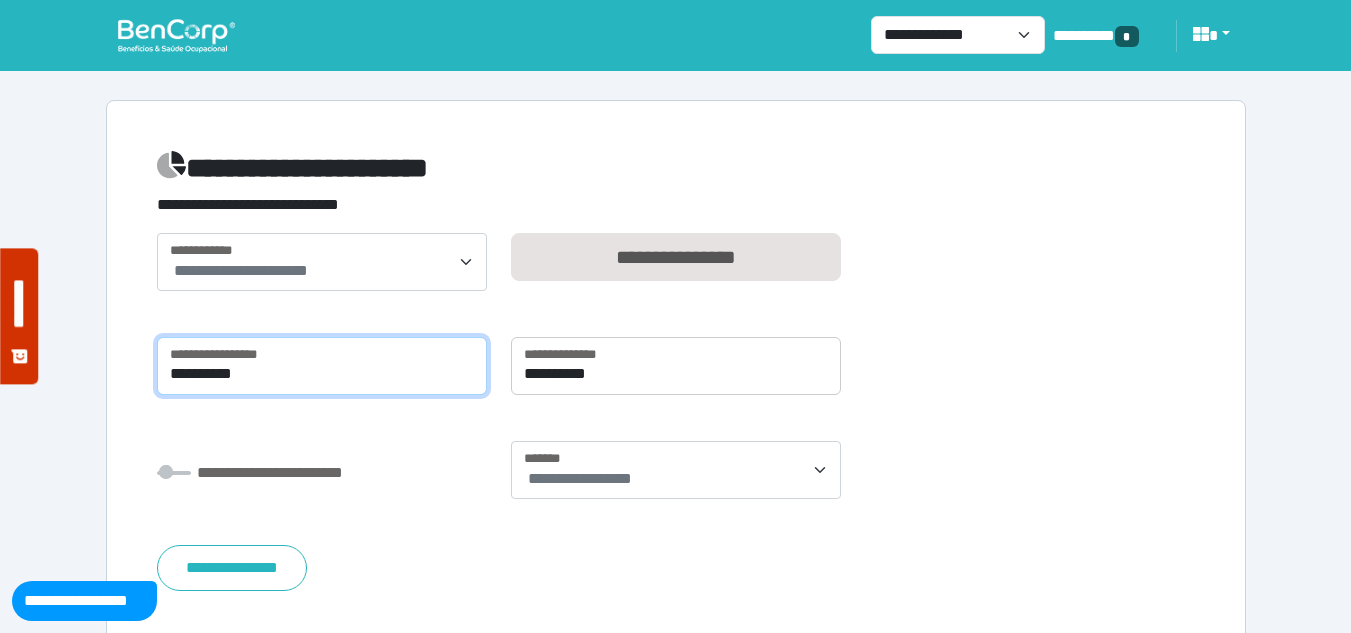 drag, startPoint x: 347, startPoint y: 349, endPoint x: 408, endPoint y: 386, distance: 71.34424 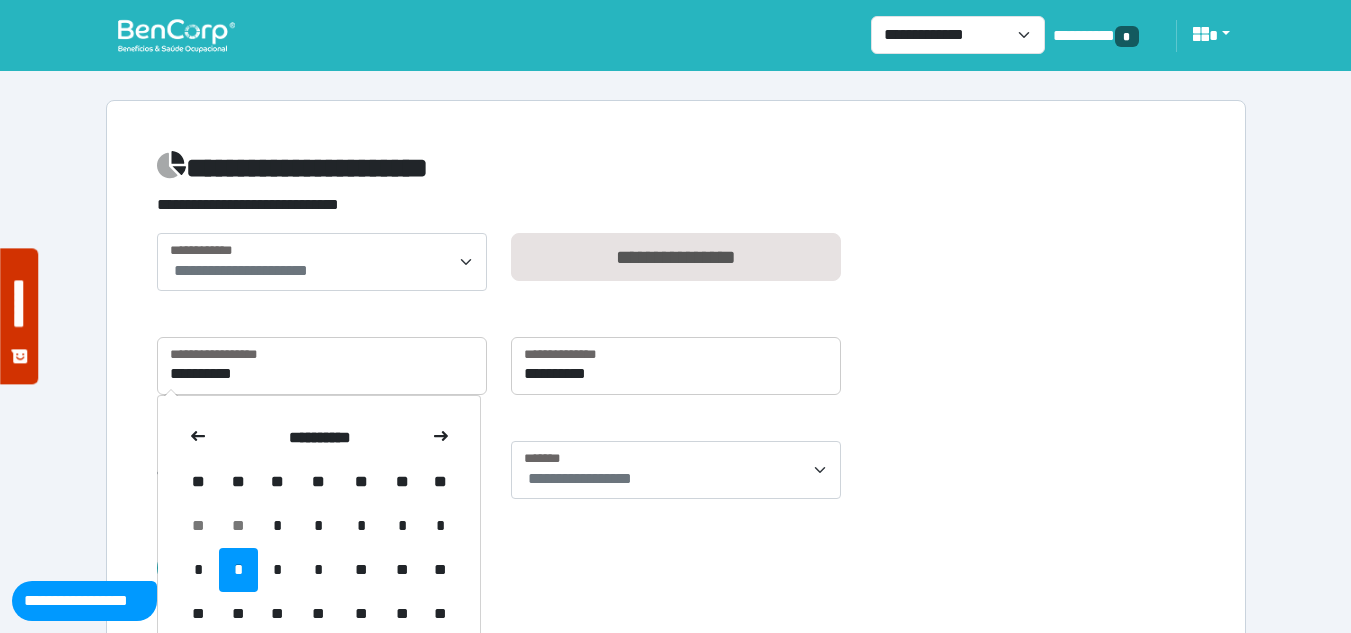 drag, startPoint x: 283, startPoint y: 435, endPoint x: 277, endPoint y: 452, distance: 18.027756 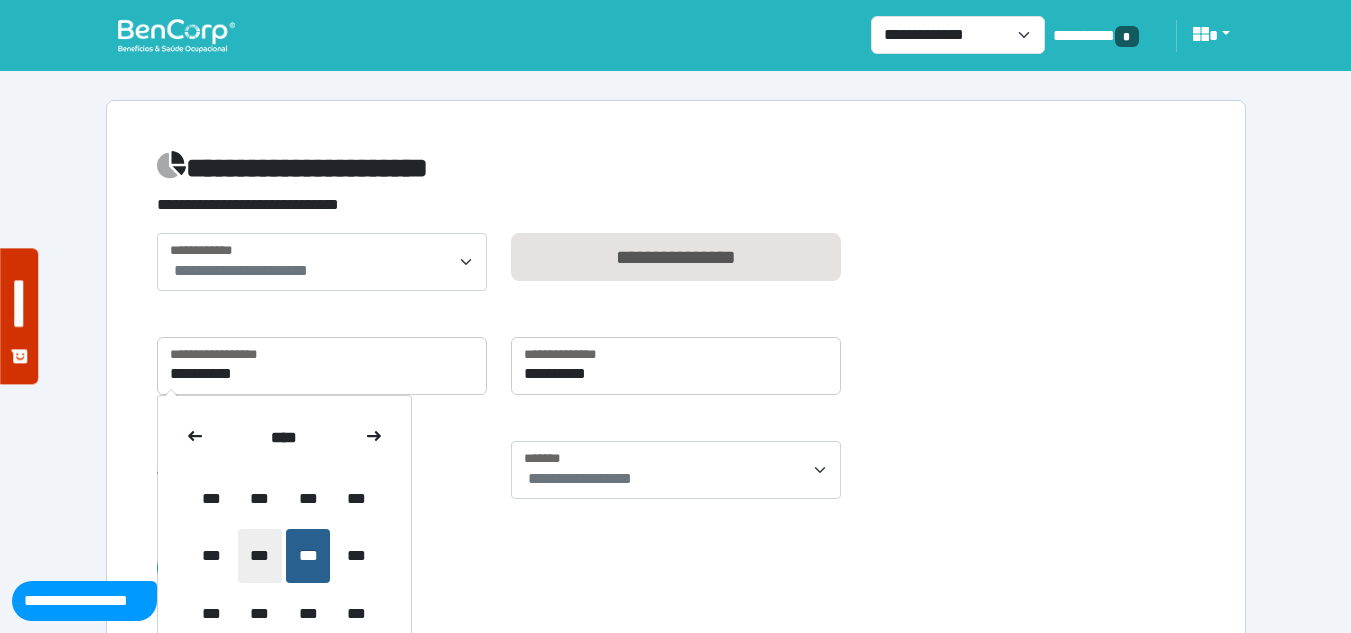 click on "***" at bounding box center (260, 556) 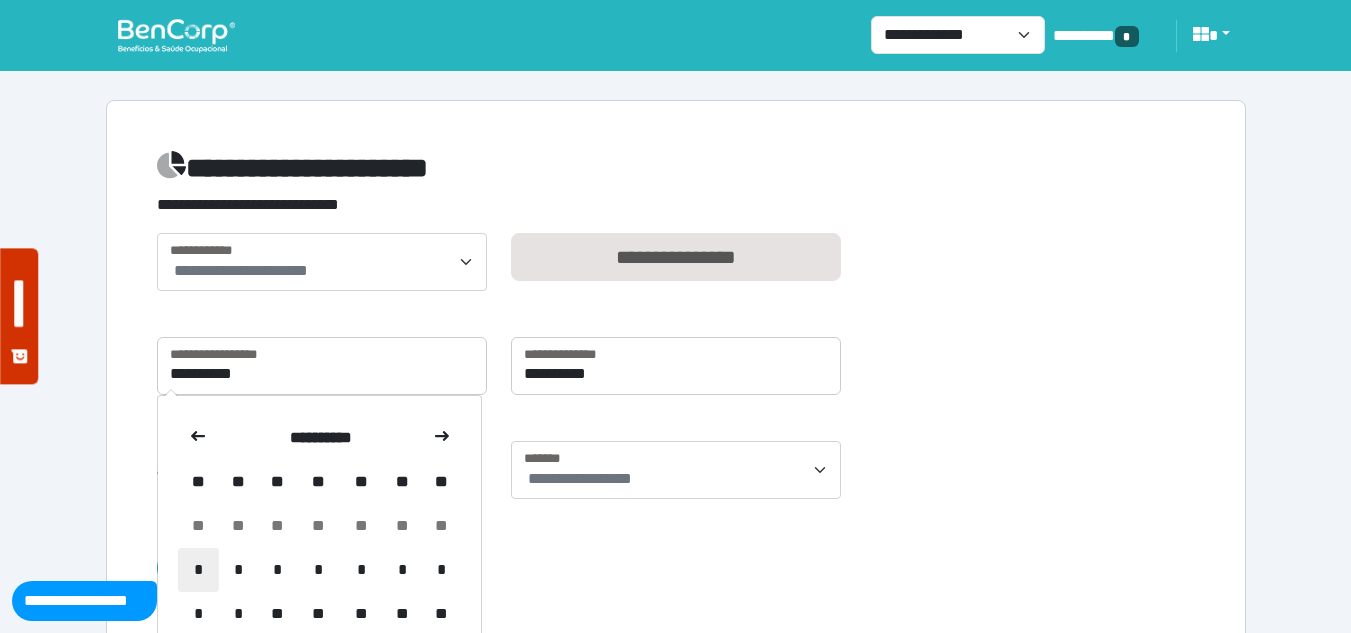 click on "*" at bounding box center [199, 526] 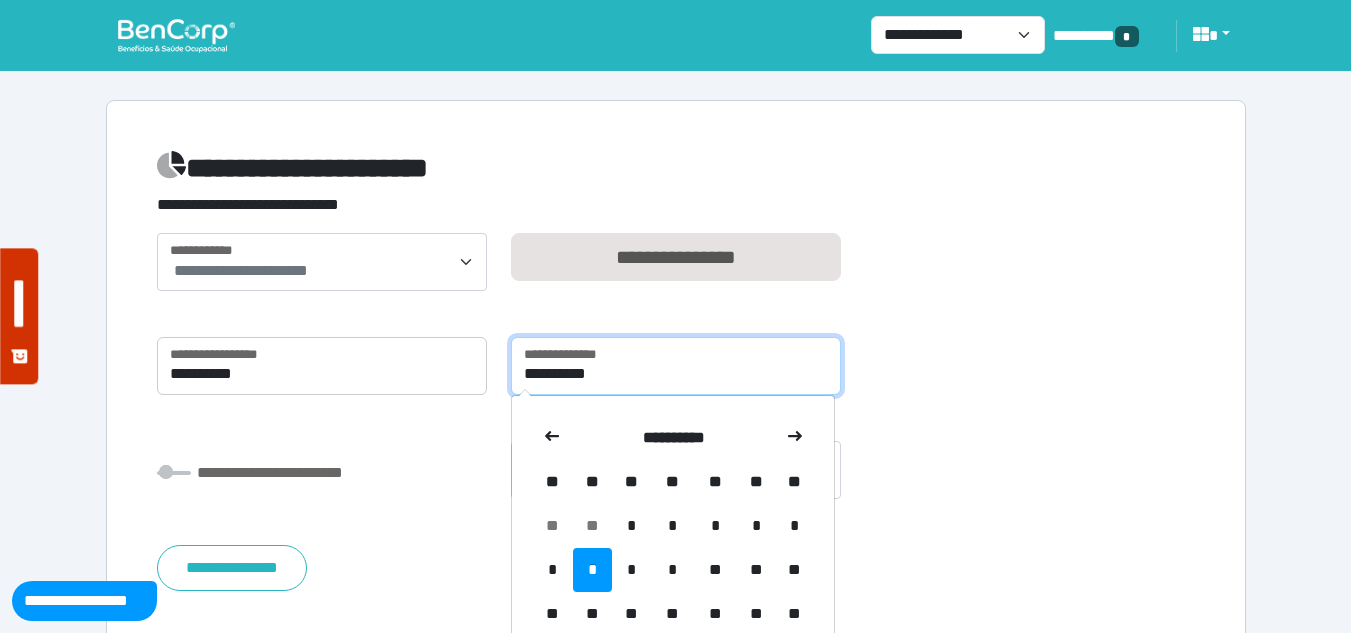 drag, startPoint x: 650, startPoint y: 346, endPoint x: 640, endPoint y: 385, distance: 40.261642 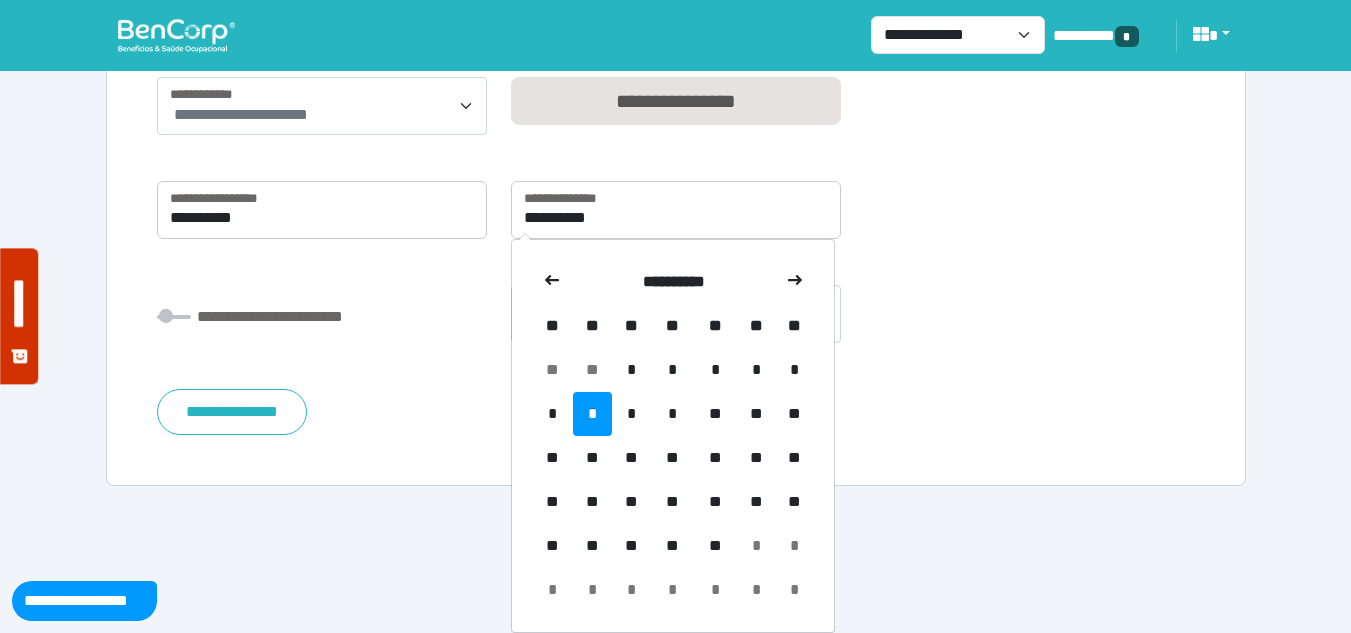 click on "**" at bounding box center (592, 370) 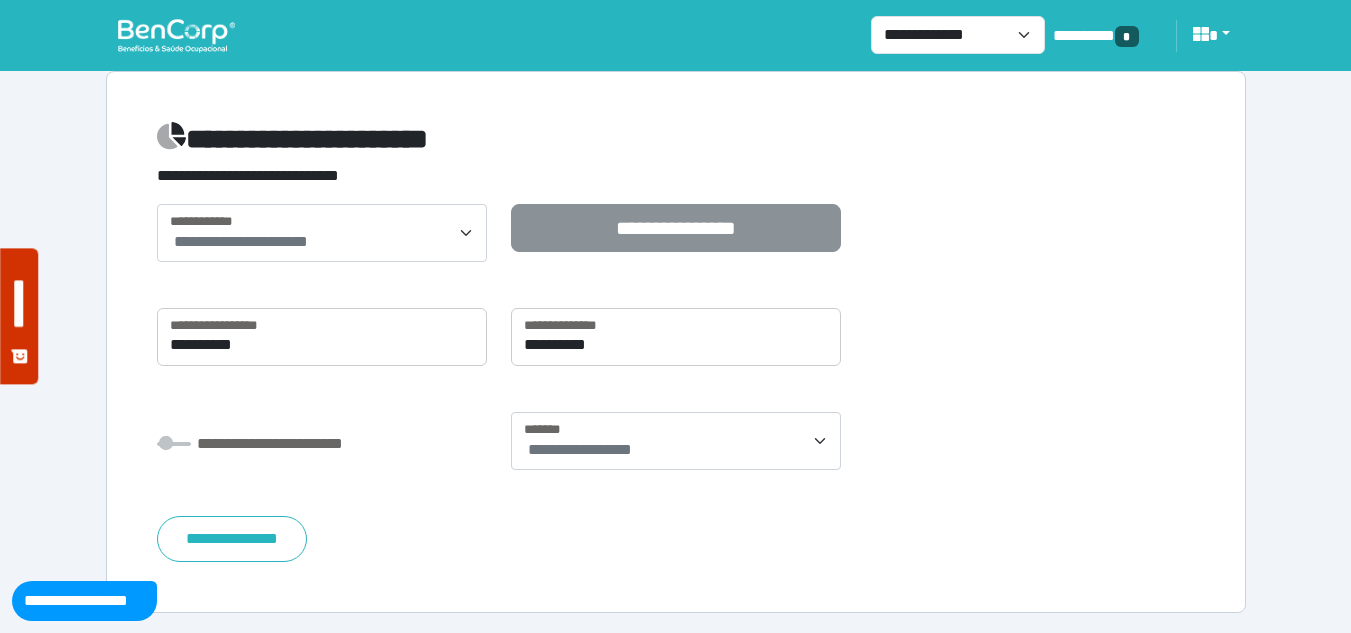 click on "**********" at bounding box center [676, 228] 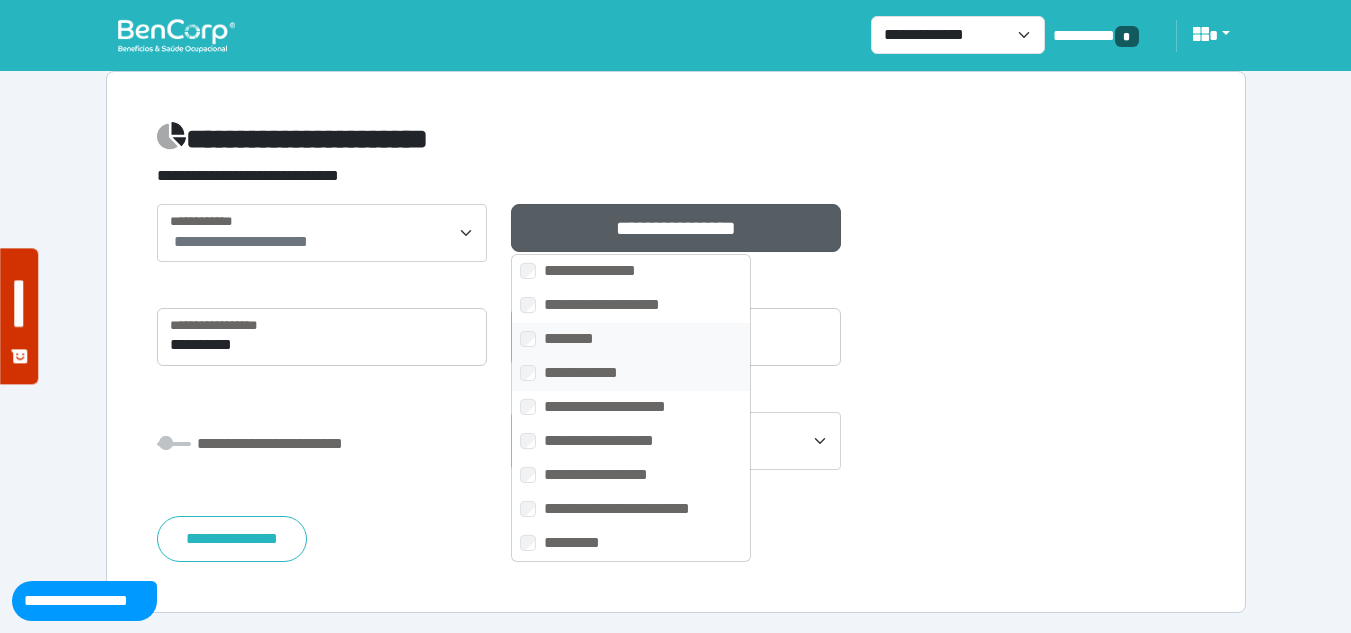 click on "********" at bounding box center [623, 305] 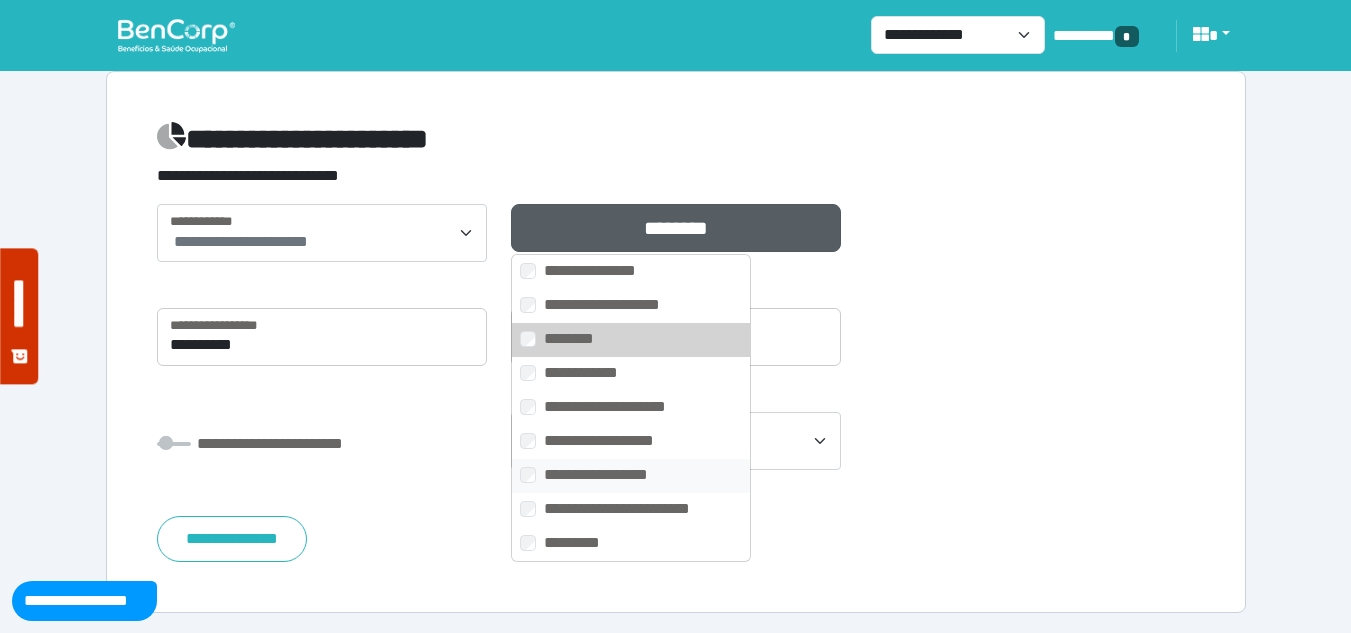 scroll, scrollTop: 20, scrollLeft: 0, axis: vertical 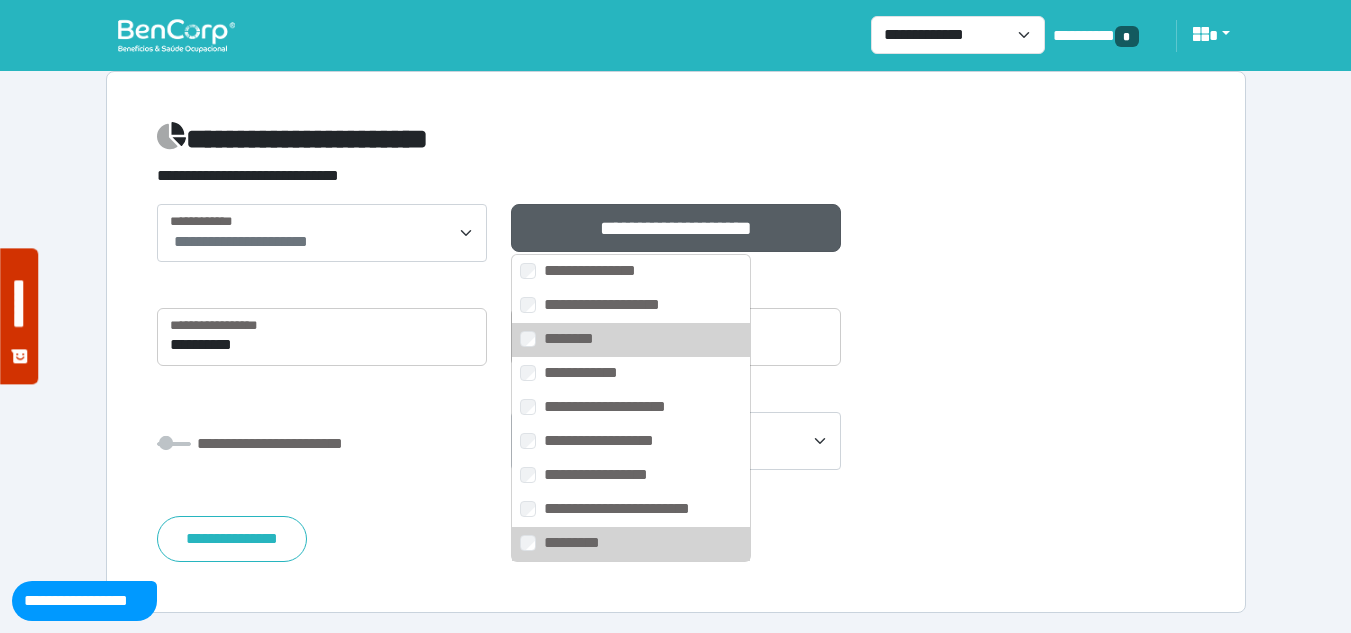 click on "**********" at bounding box center [676, 241] 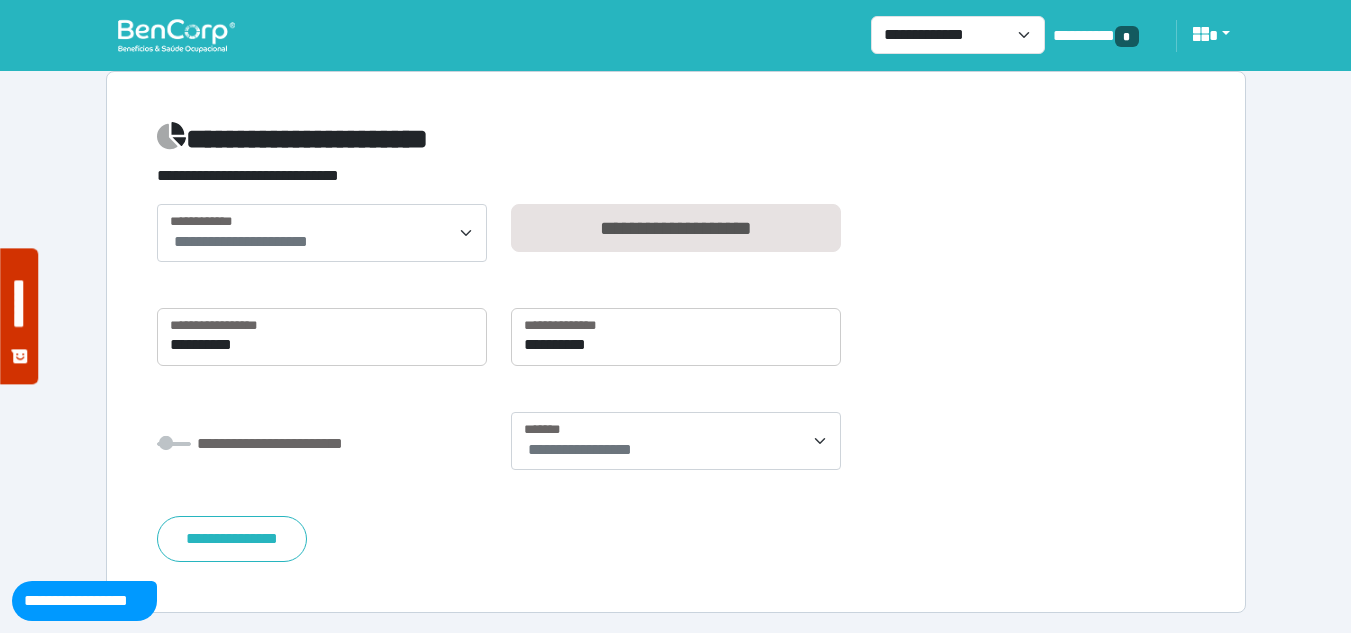 click on "**********" at bounding box center (676, 345) 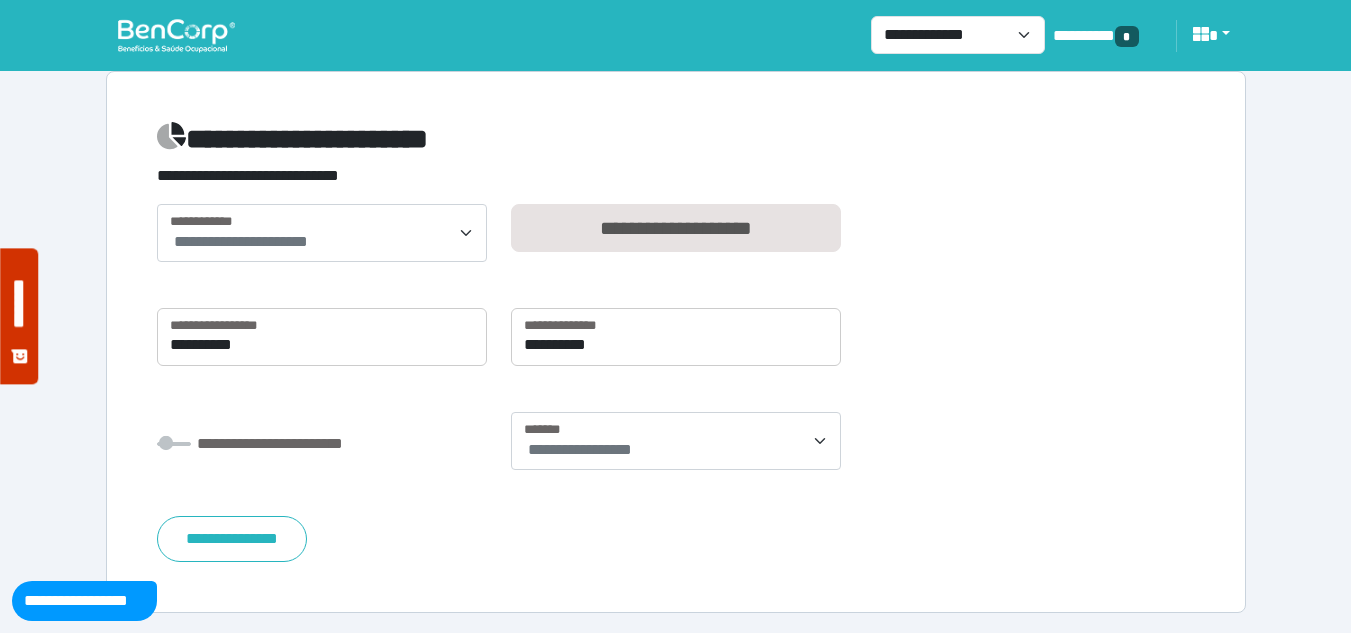 click on "**********" at bounding box center (232, 539) 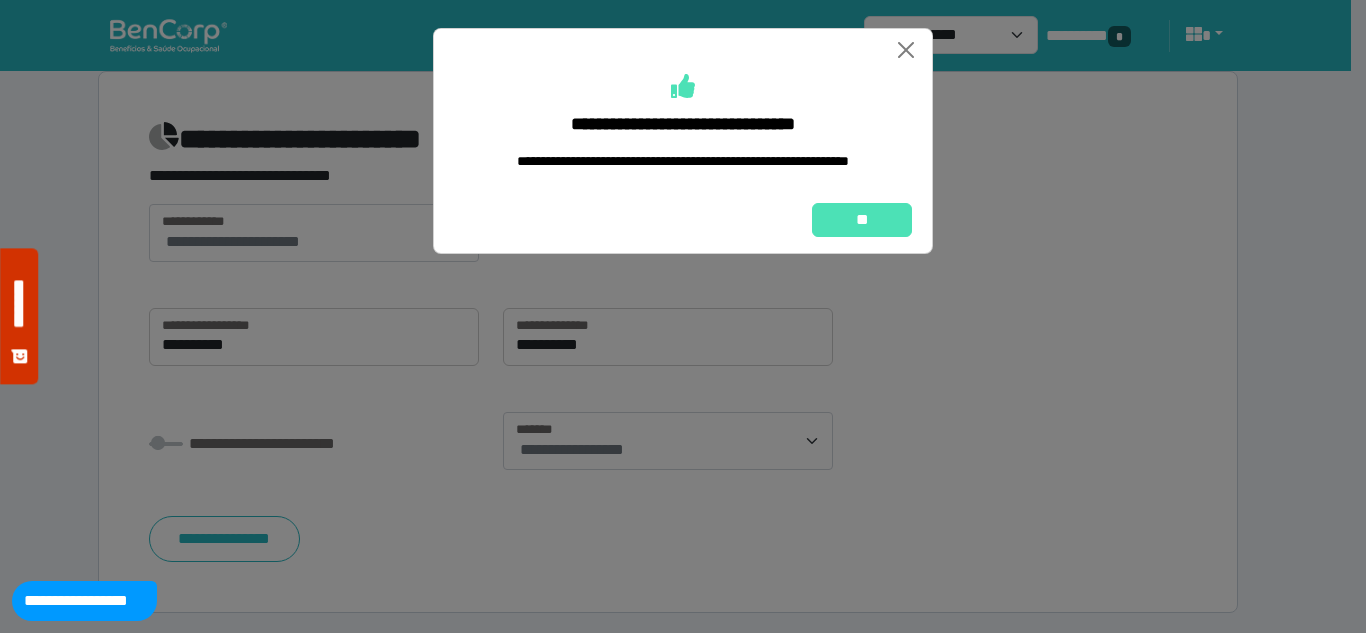 click on "**" at bounding box center (683, 220) 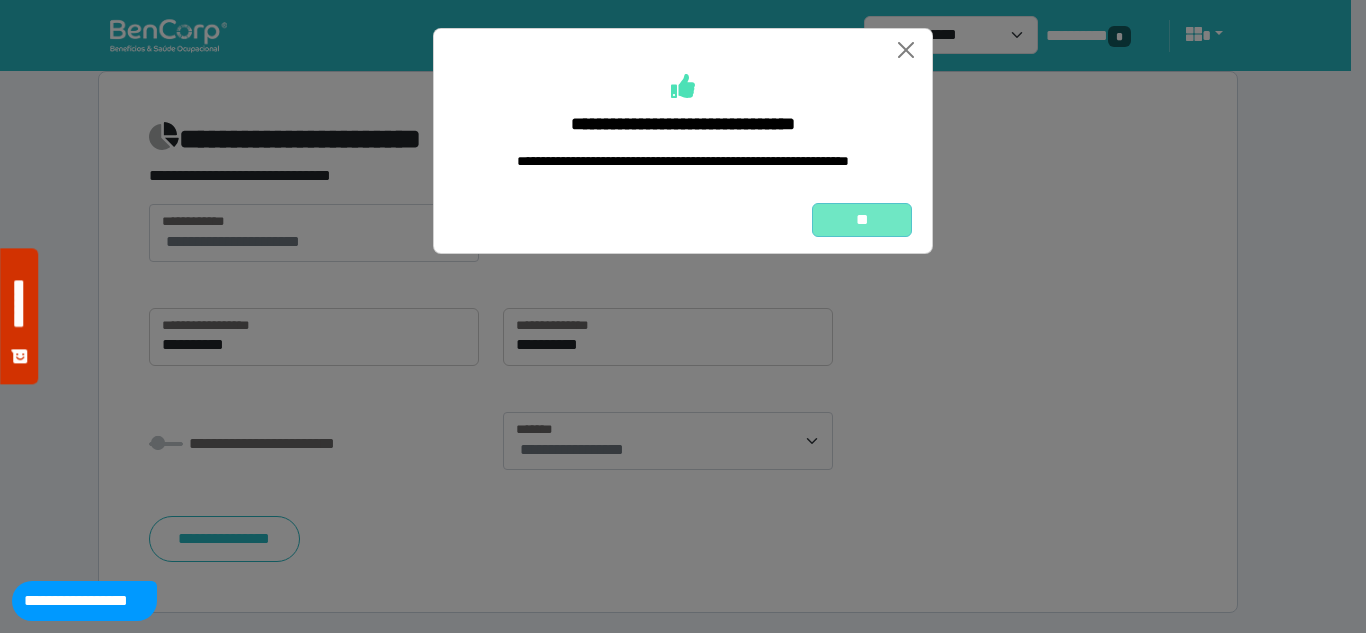 click on "**" at bounding box center (862, 220) 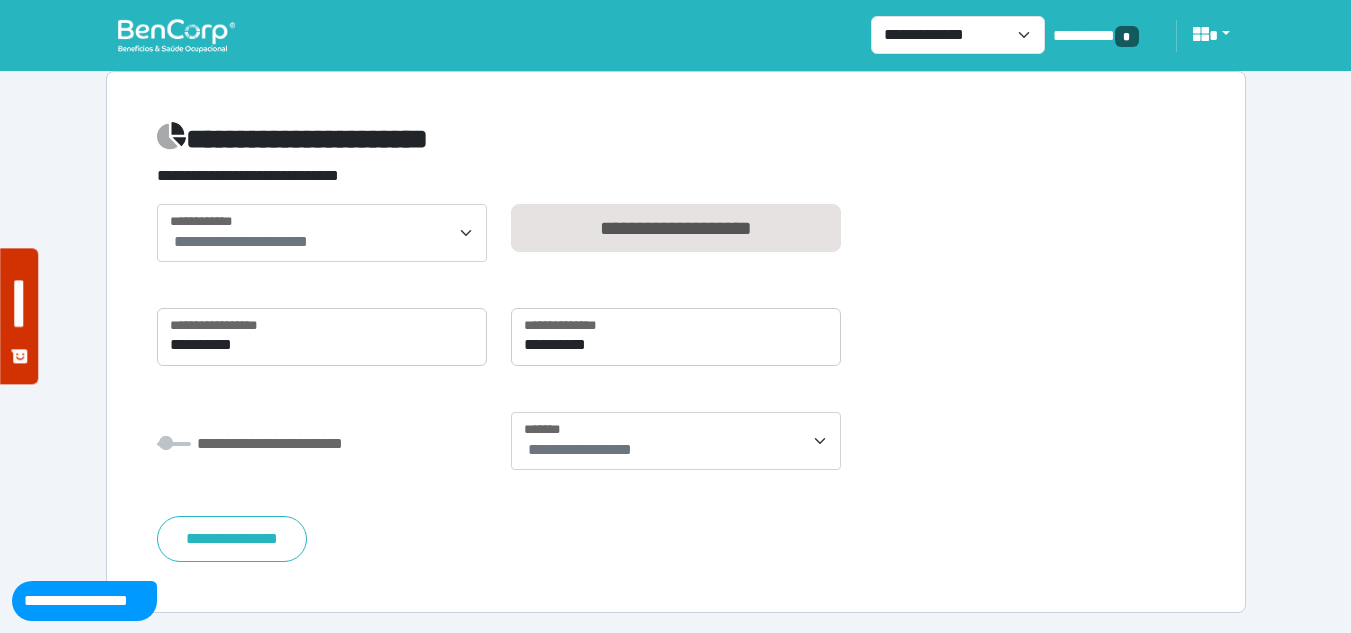 drag, startPoint x: 663, startPoint y: 427, endPoint x: 704, endPoint y: 444, distance: 44.38468 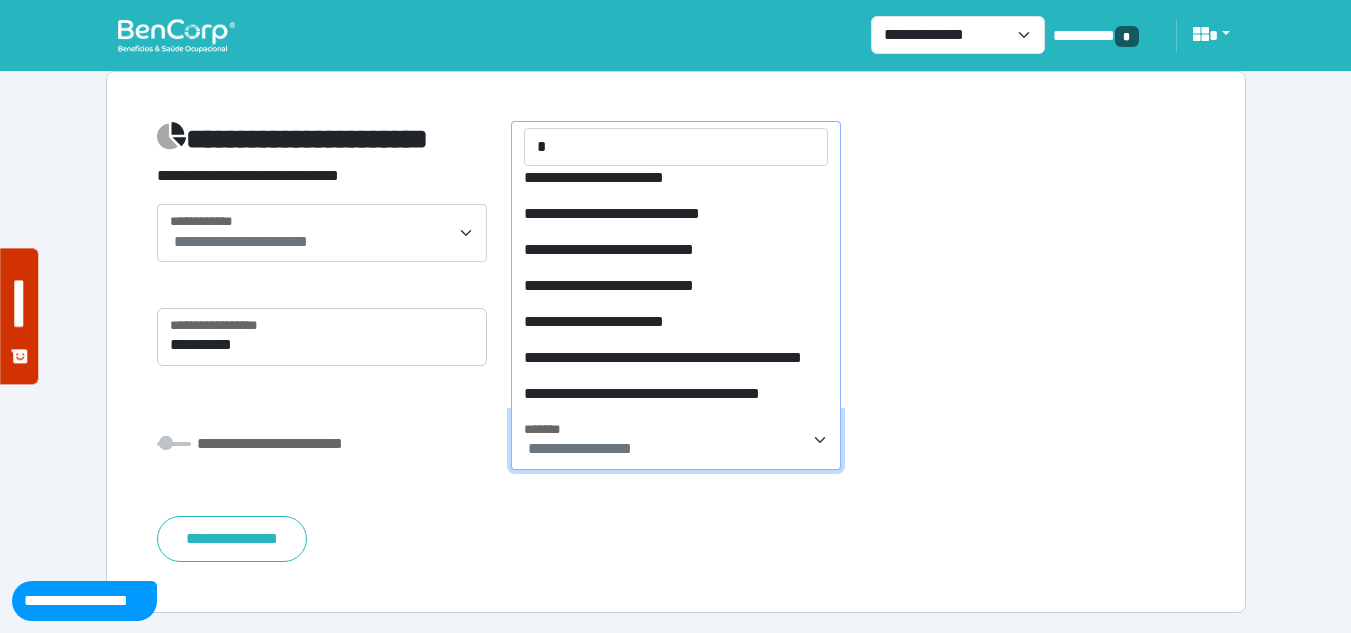 scroll, scrollTop: 0, scrollLeft: 0, axis: both 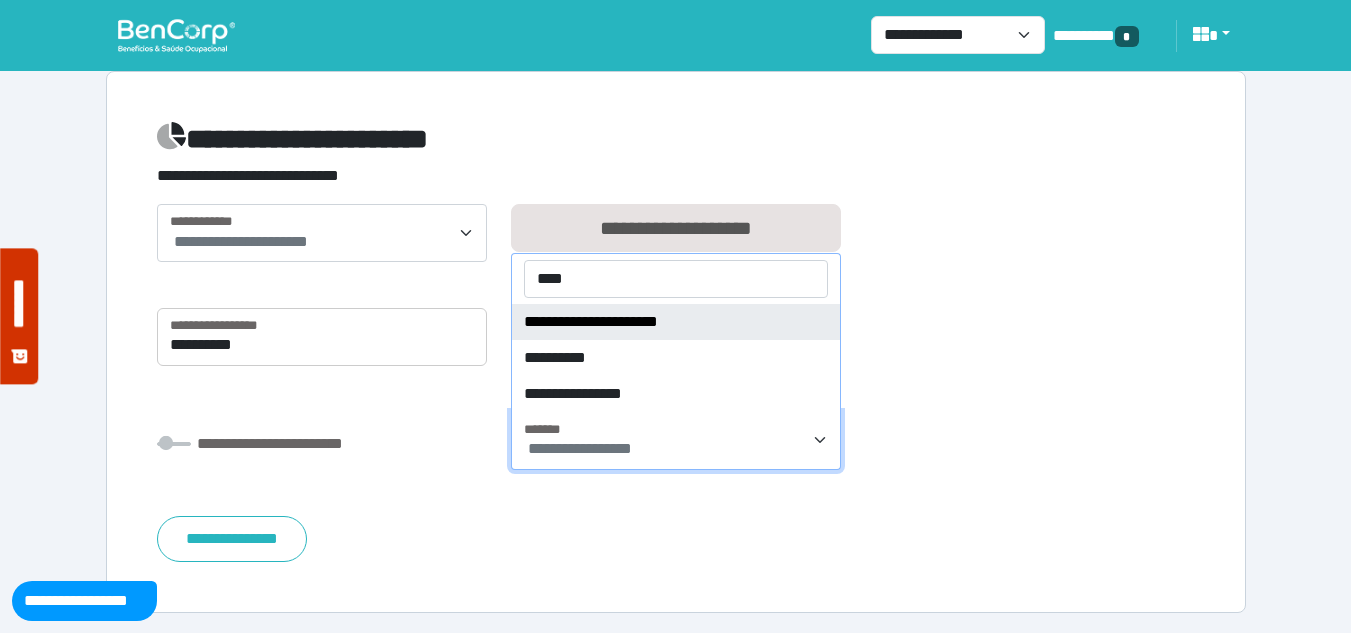 type on "****" 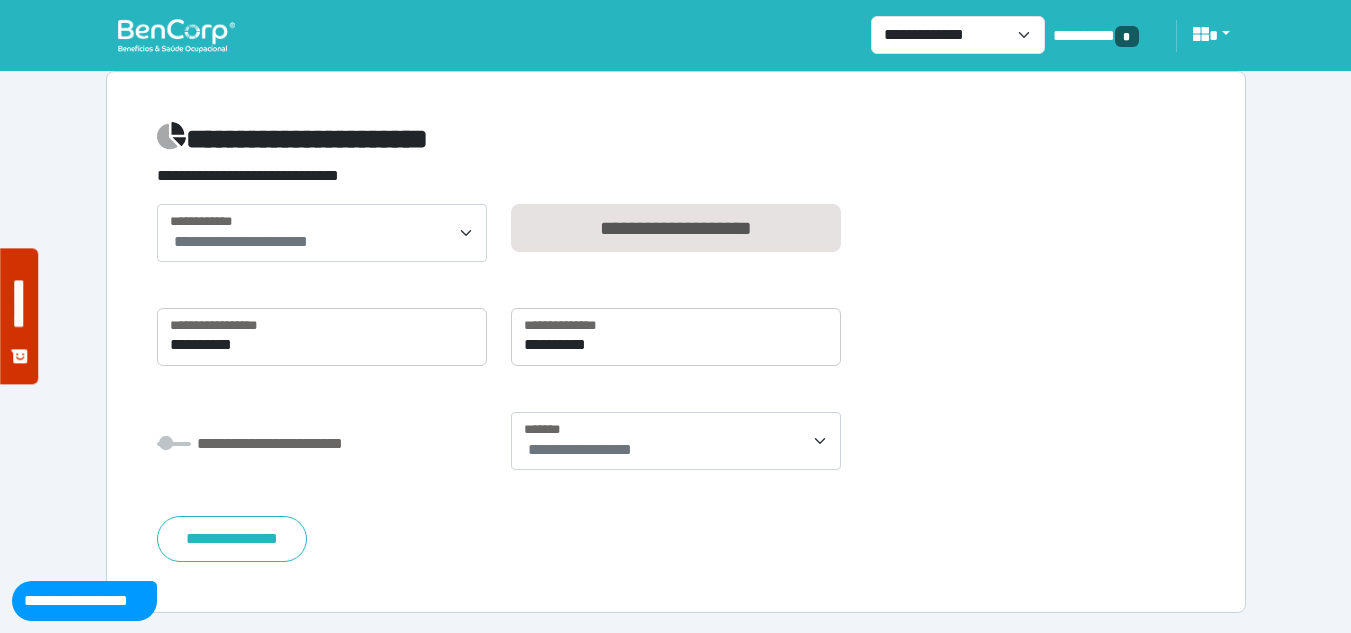 click on "**********" at bounding box center [676, 241] 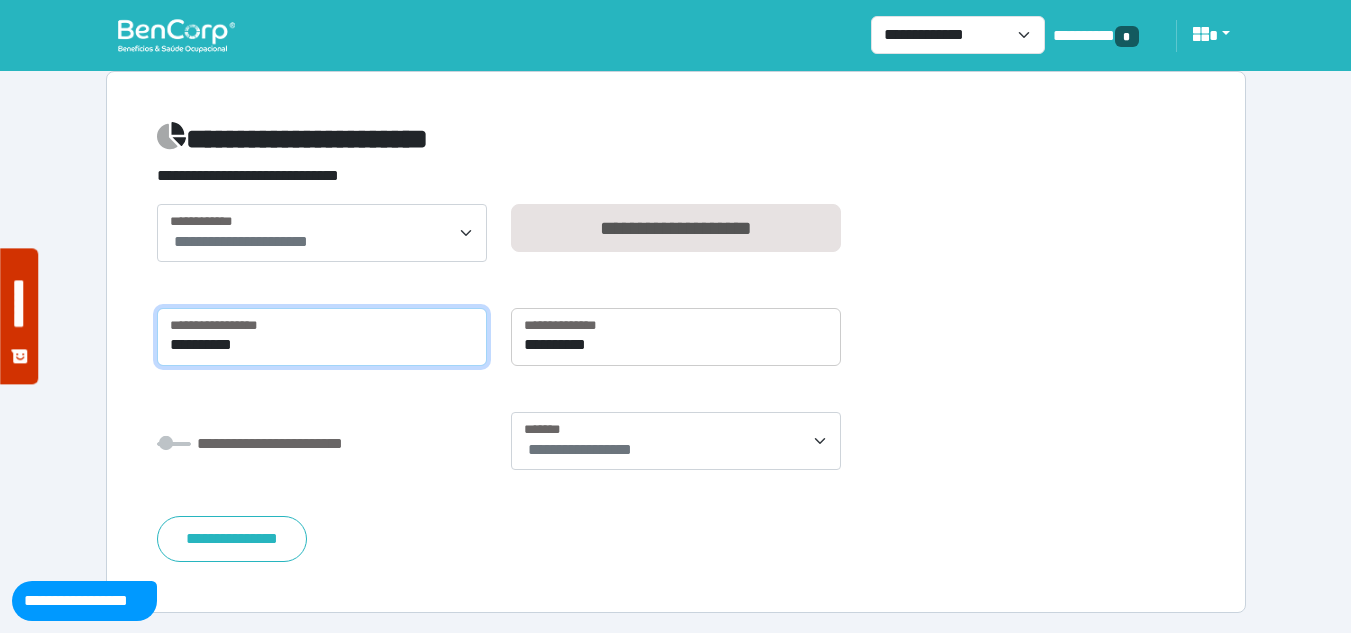 click on "**********" at bounding box center (322, 337) 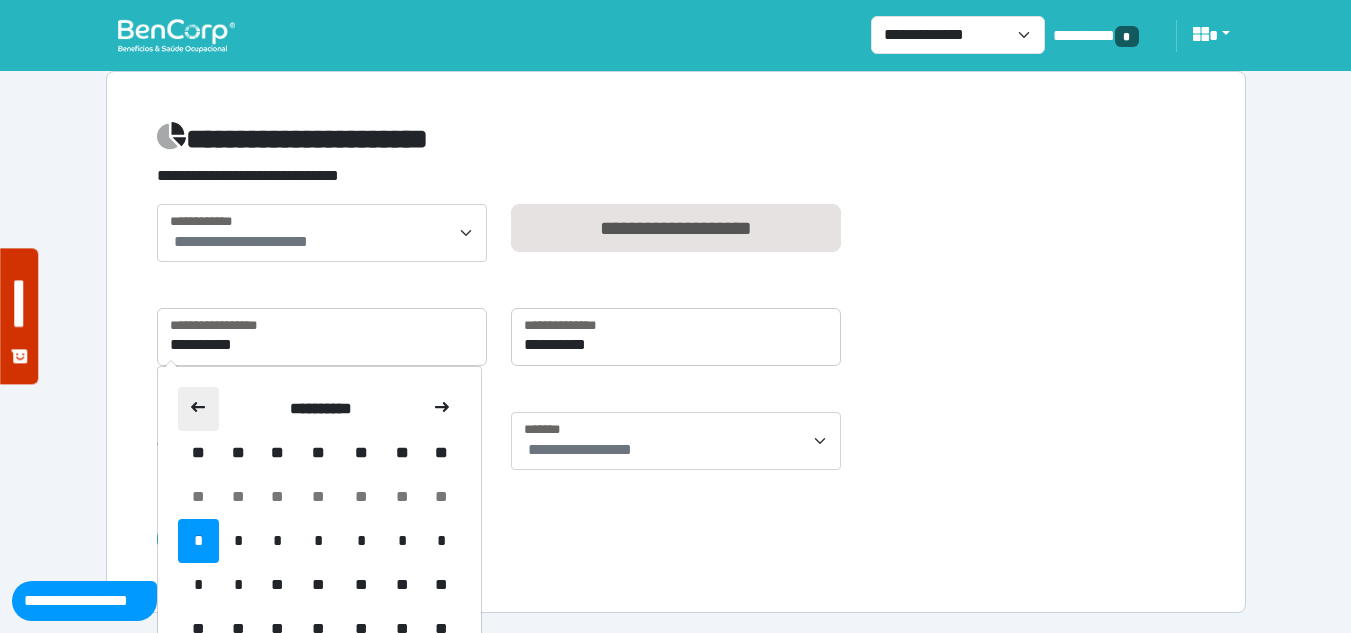 click at bounding box center (198, 407) 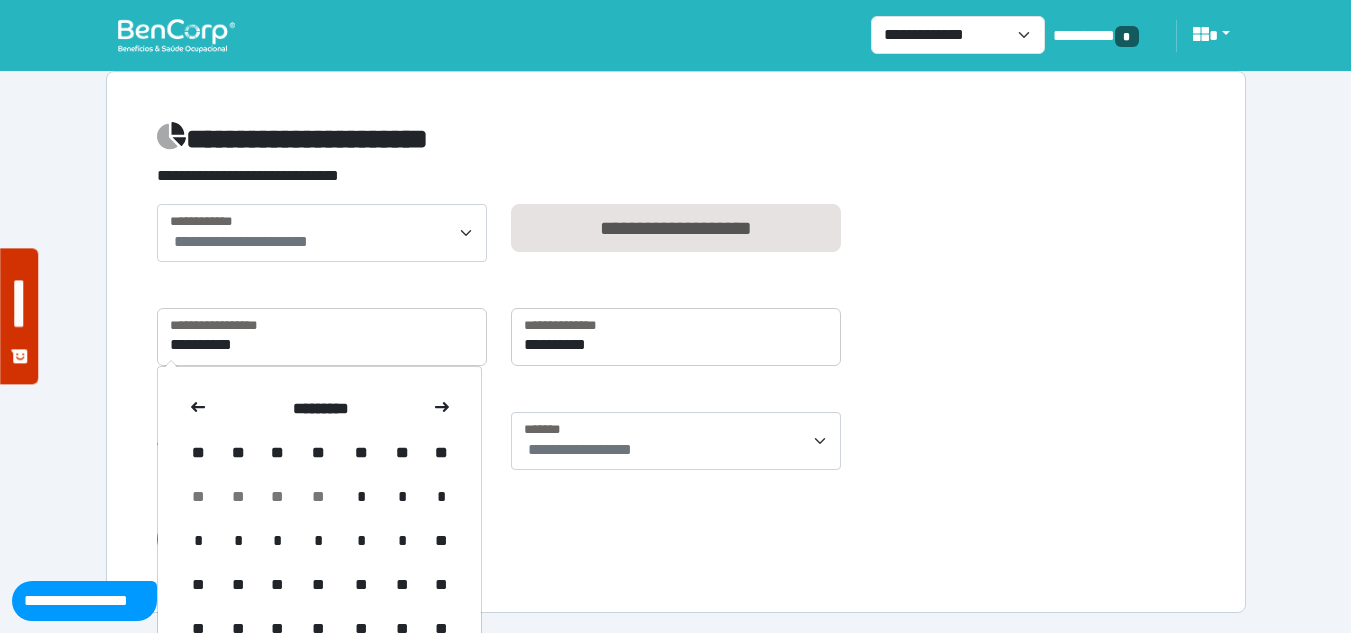 click at bounding box center (198, 407) 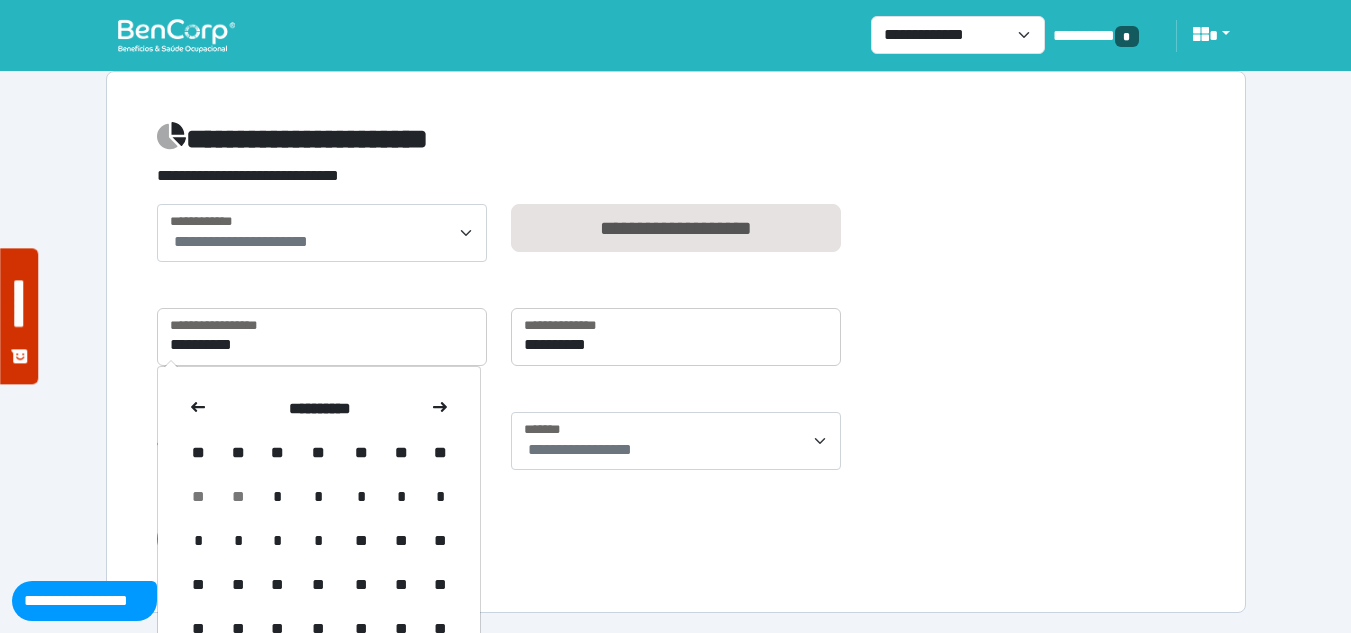 click at bounding box center (198, 407) 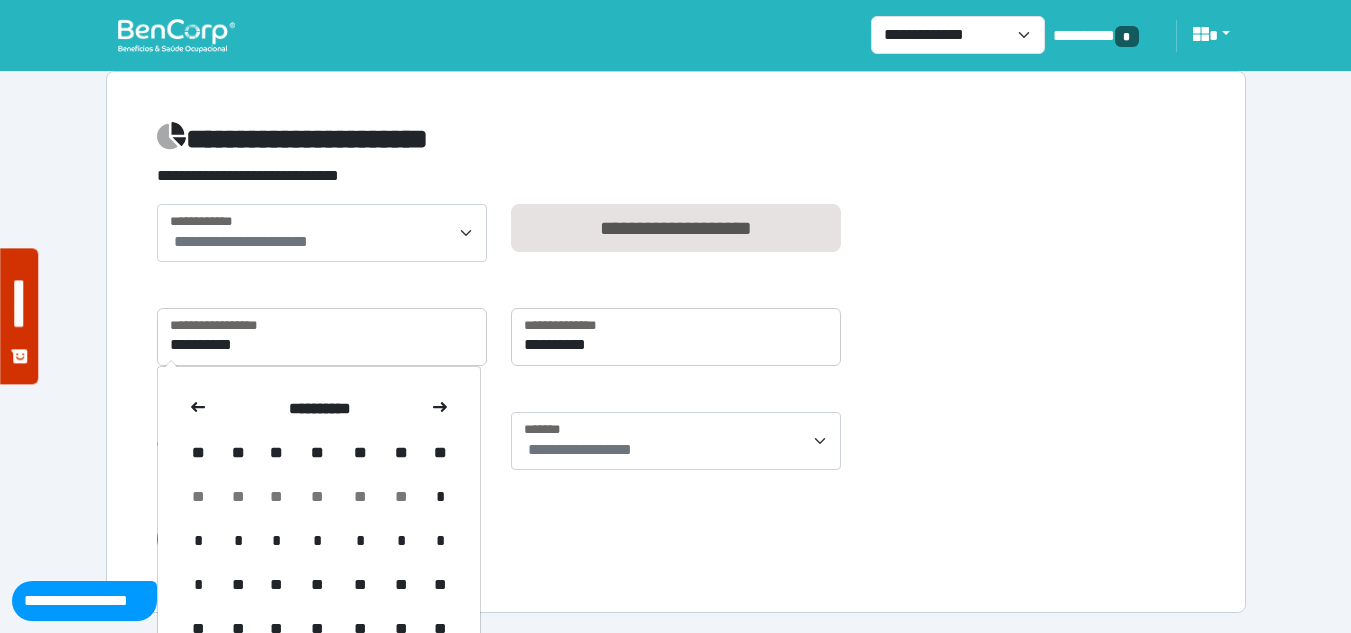 click at bounding box center [198, 407] 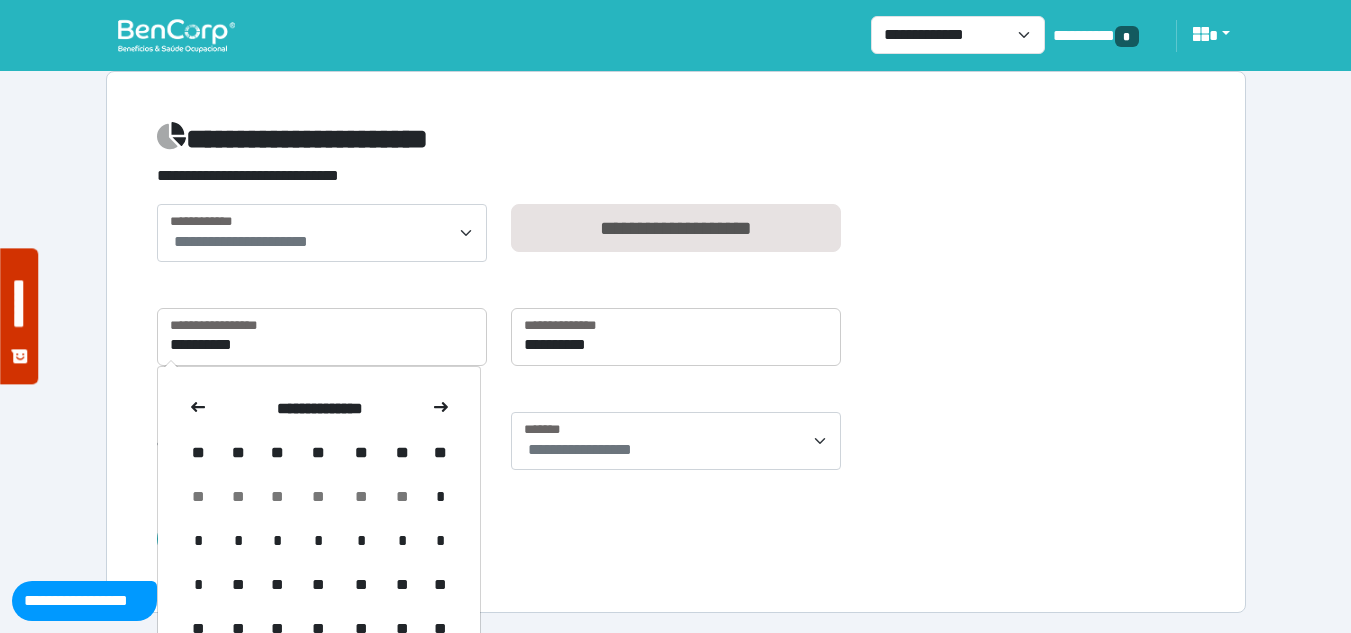 click at bounding box center (198, 407) 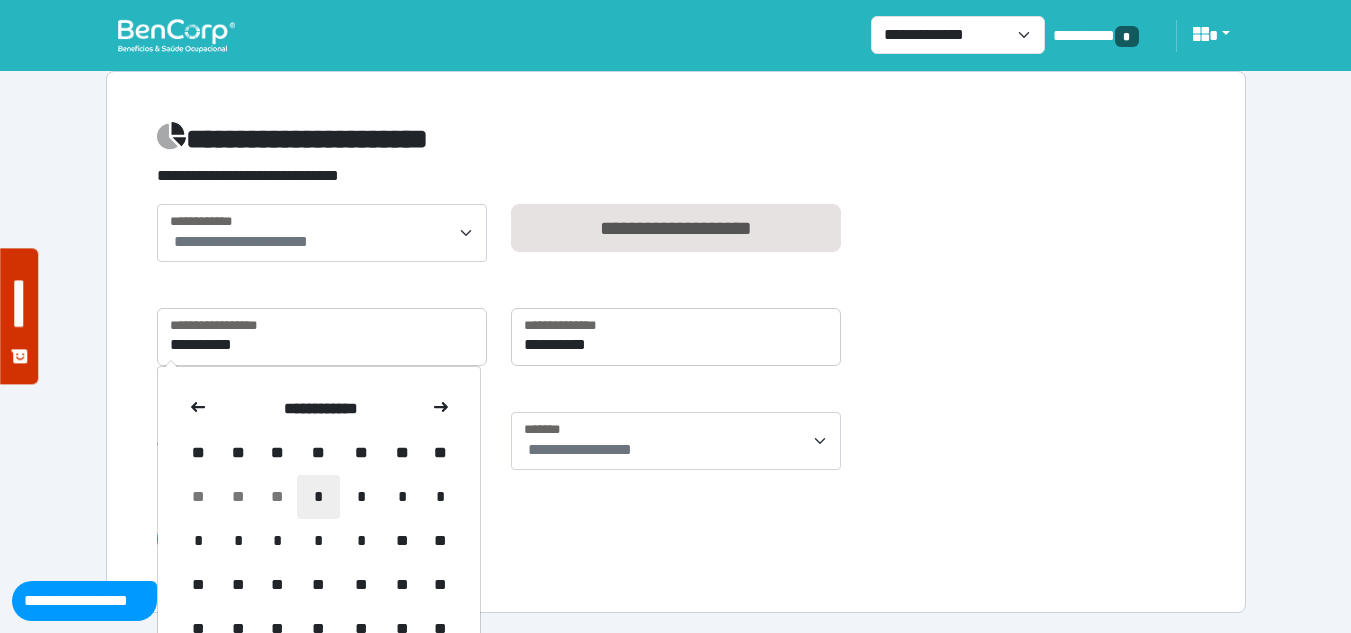 click on "*" at bounding box center (318, 497) 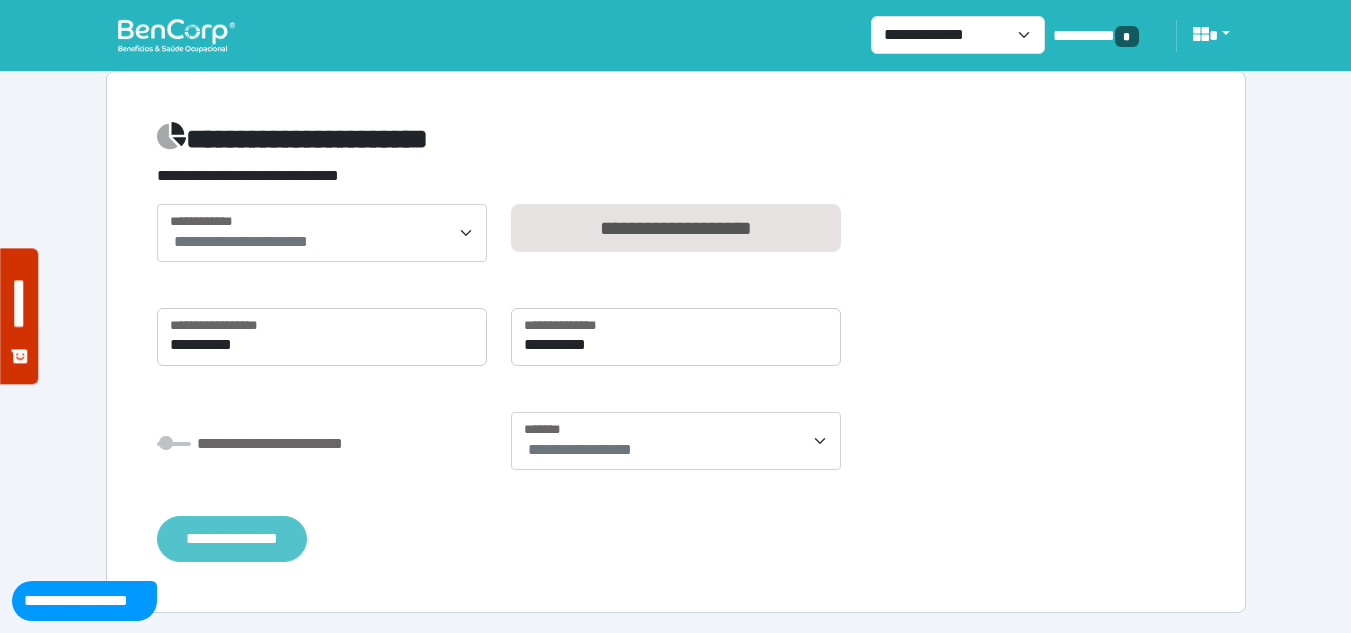 click on "**********" at bounding box center (232, 539) 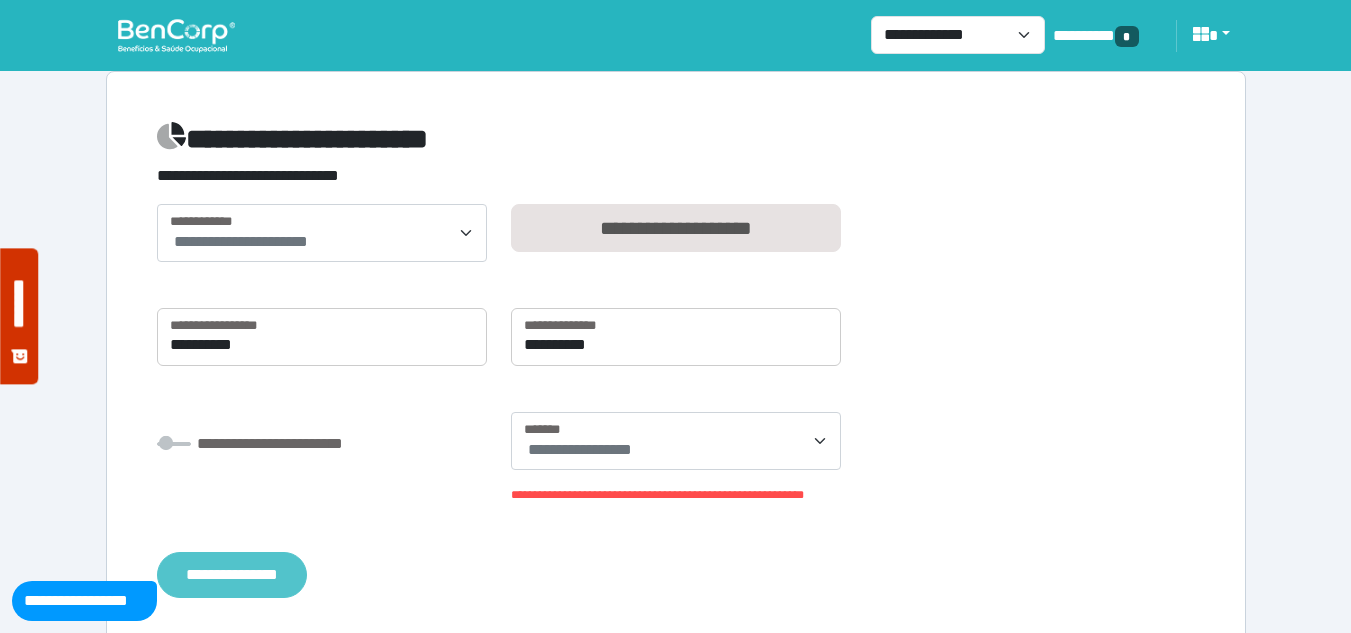 click on "**********" at bounding box center [232, 575] 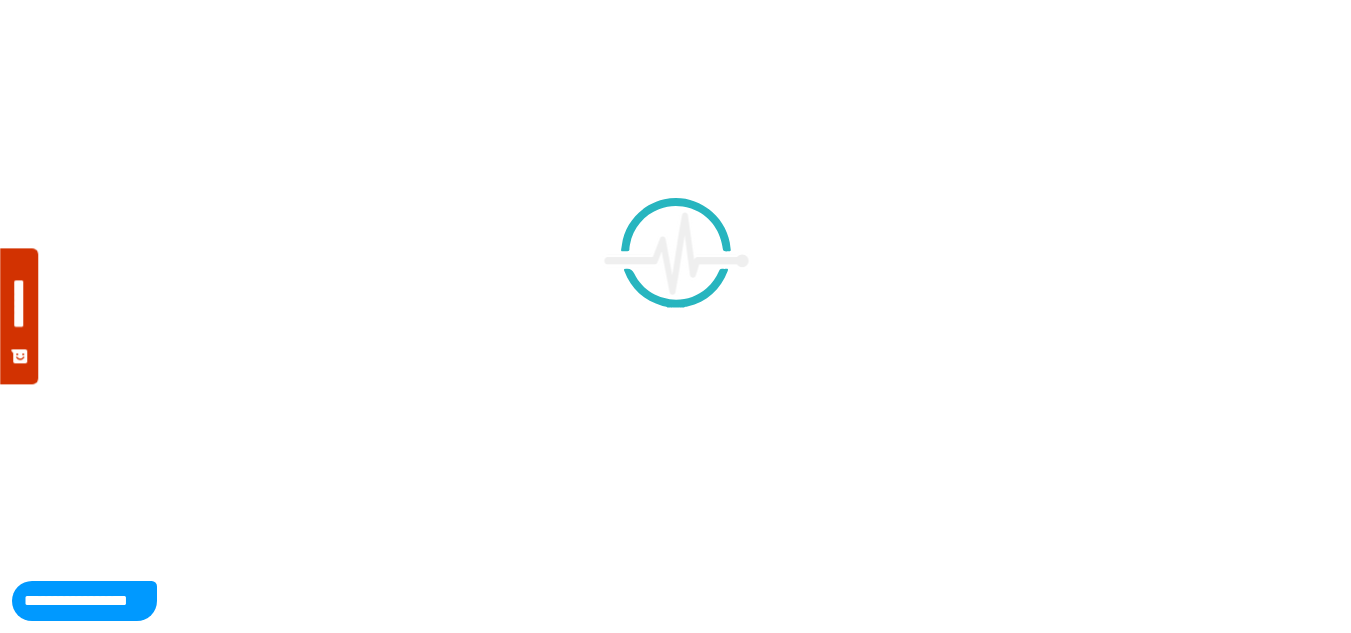 type 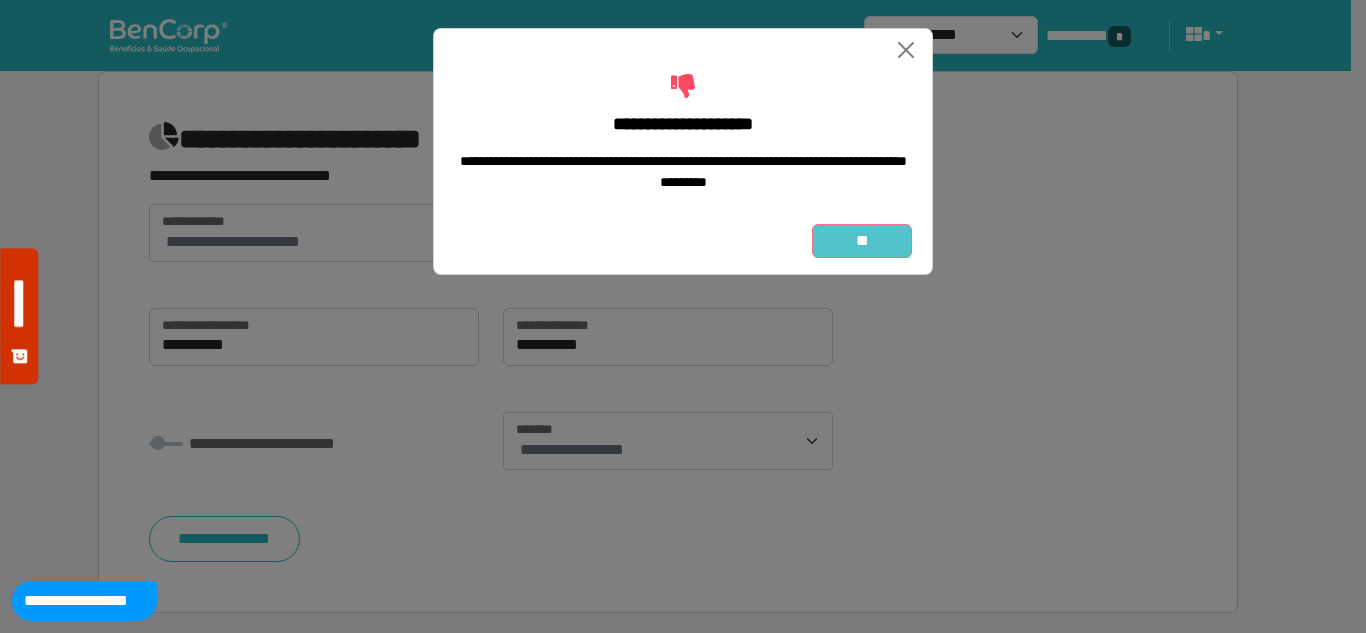 click on "**" at bounding box center (862, 241) 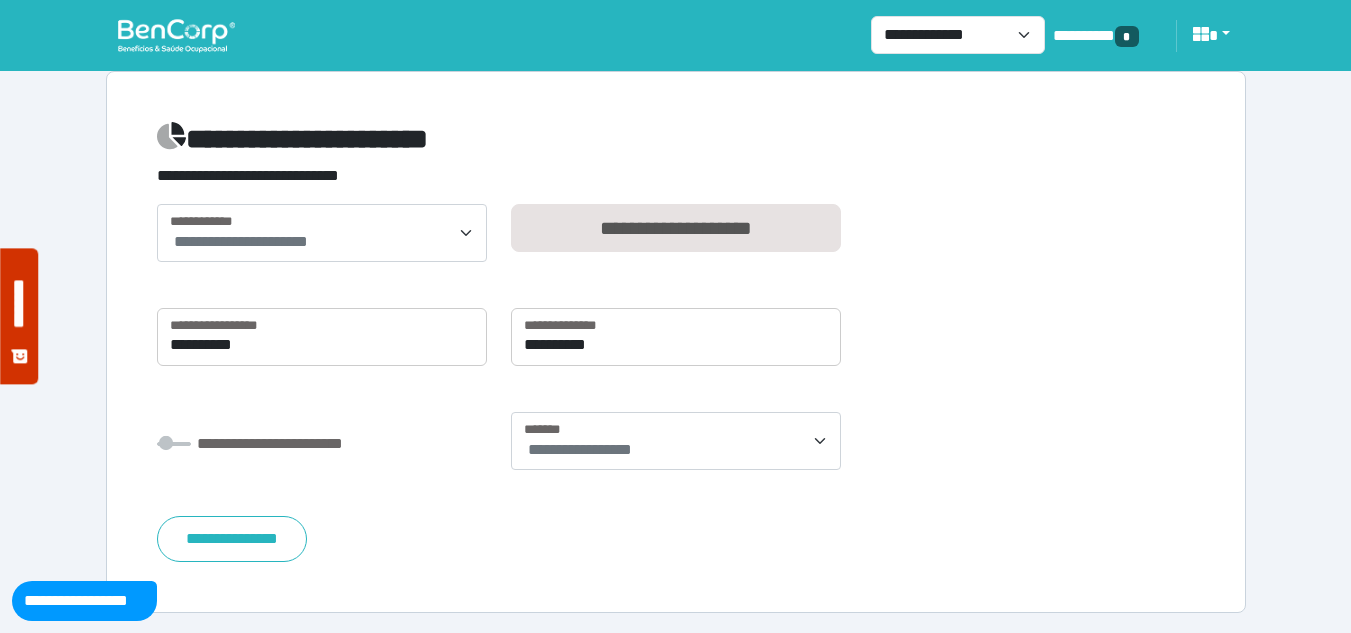 click at bounding box center (176, 35) 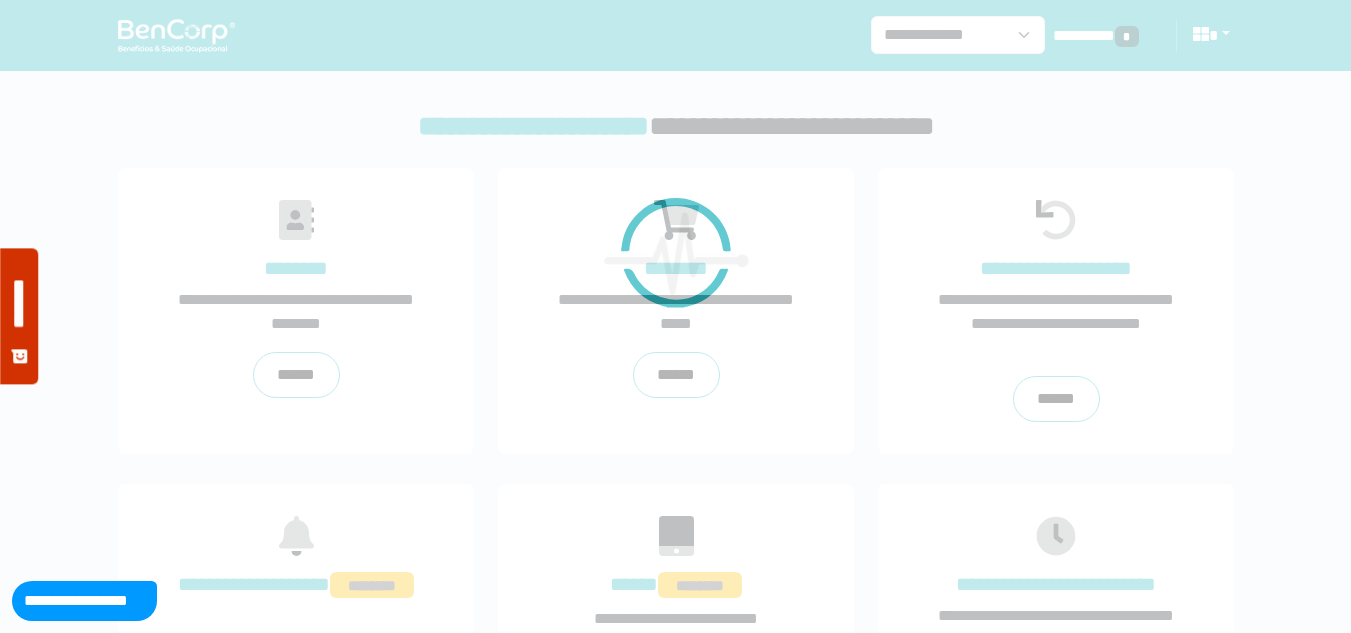 scroll, scrollTop: 0, scrollLeft: 0, axis: both 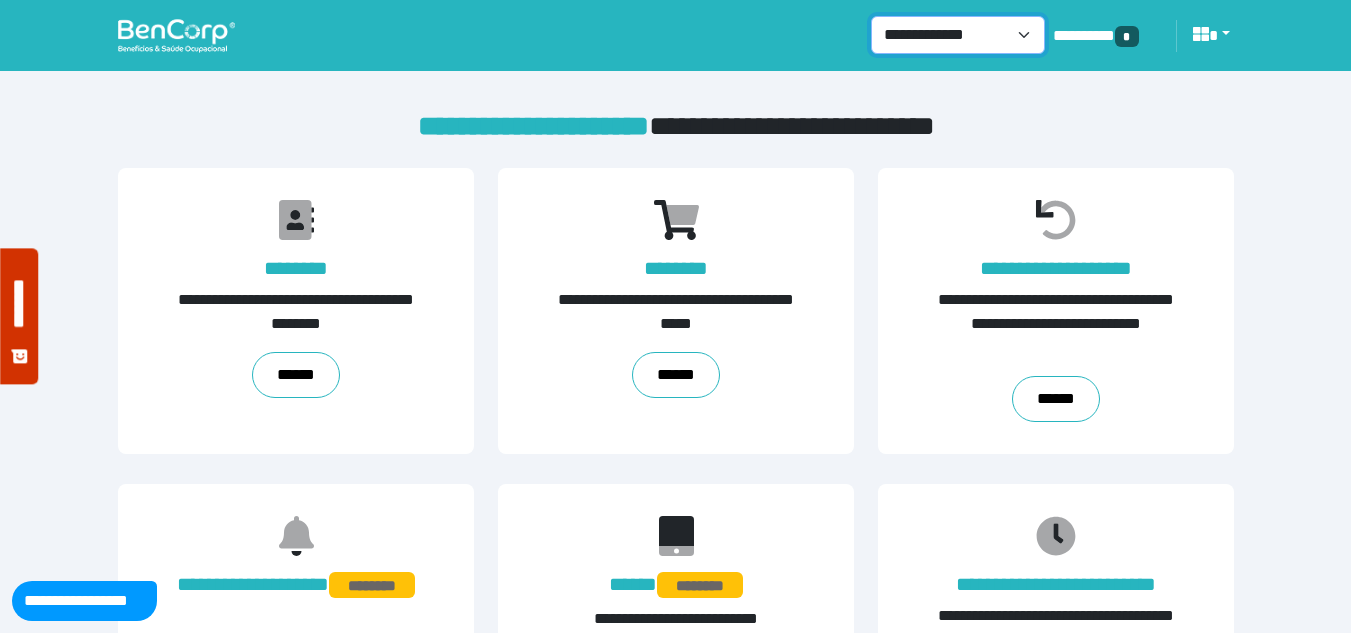 click on "**********" at bounding box center [958, 35] 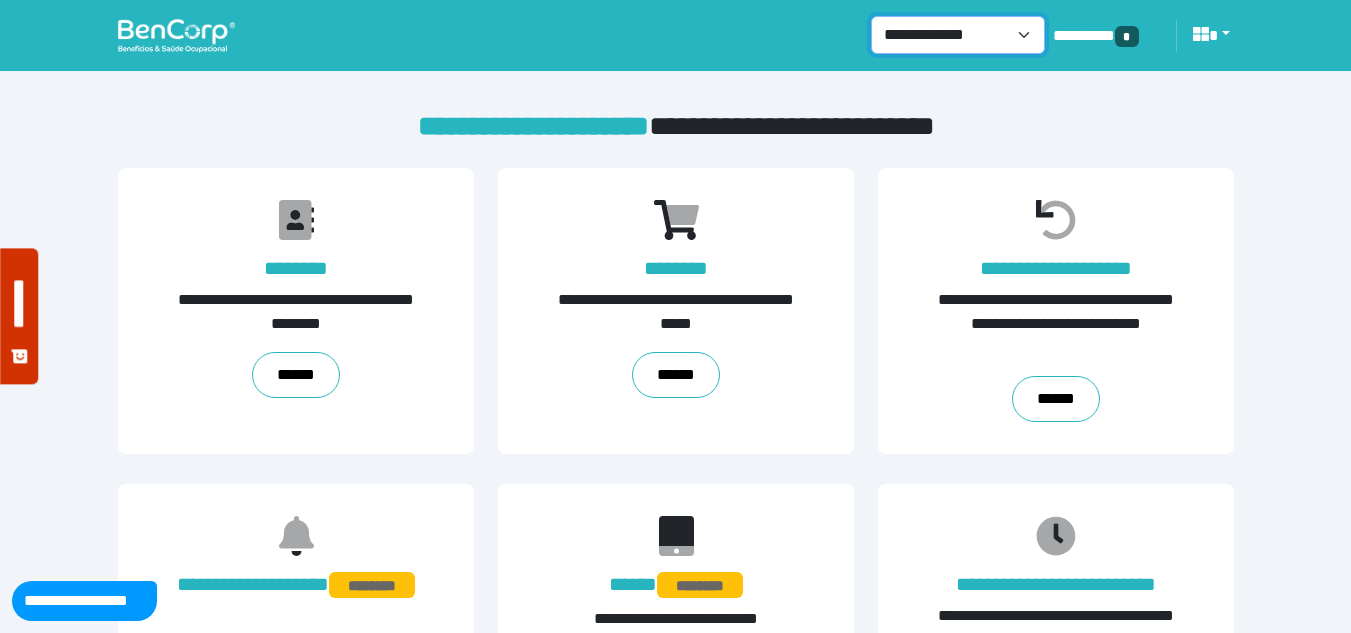 select on "***" 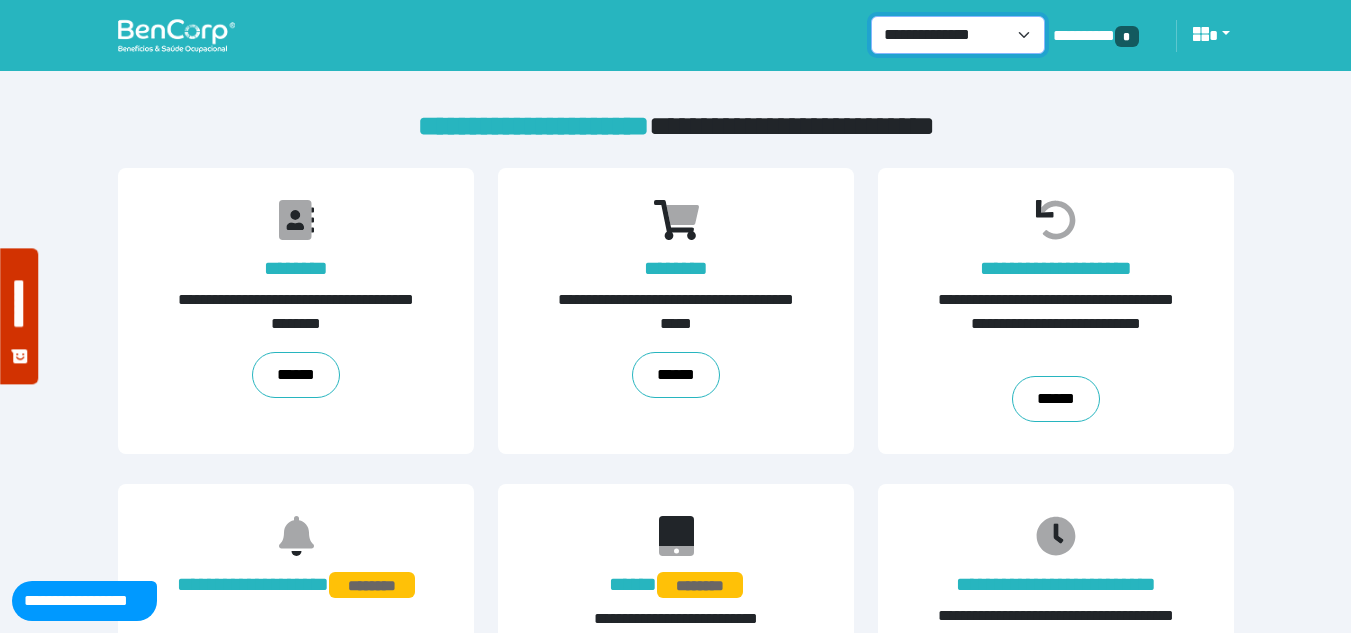 click on "**********" at bounding box center (958, 35) 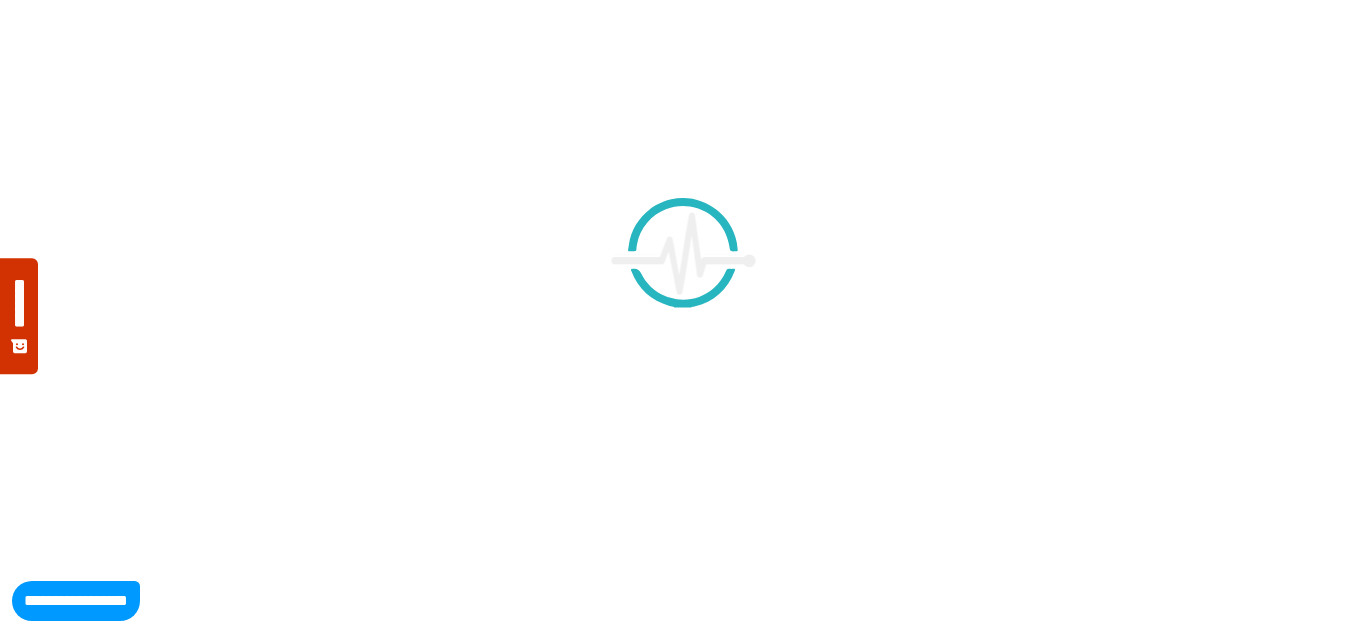 scroll, scrollTop: 0, scrollLeft: 0, axis: both 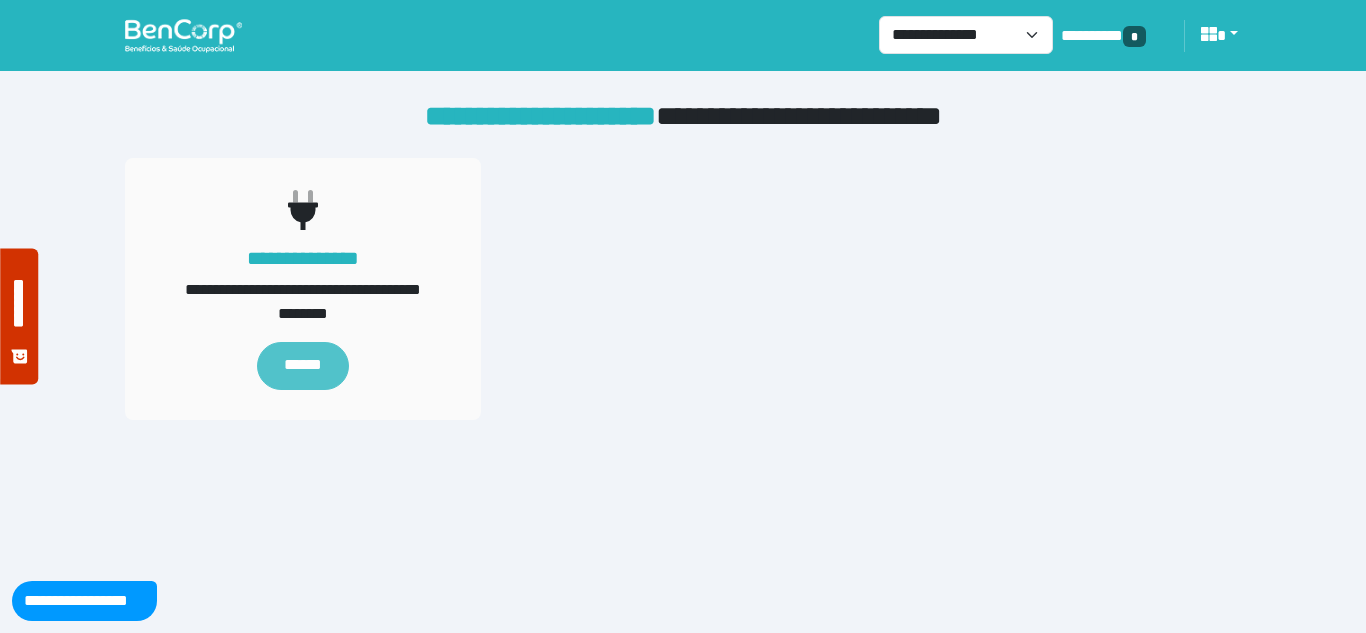 click on "******" at bounding box center (302, 366) 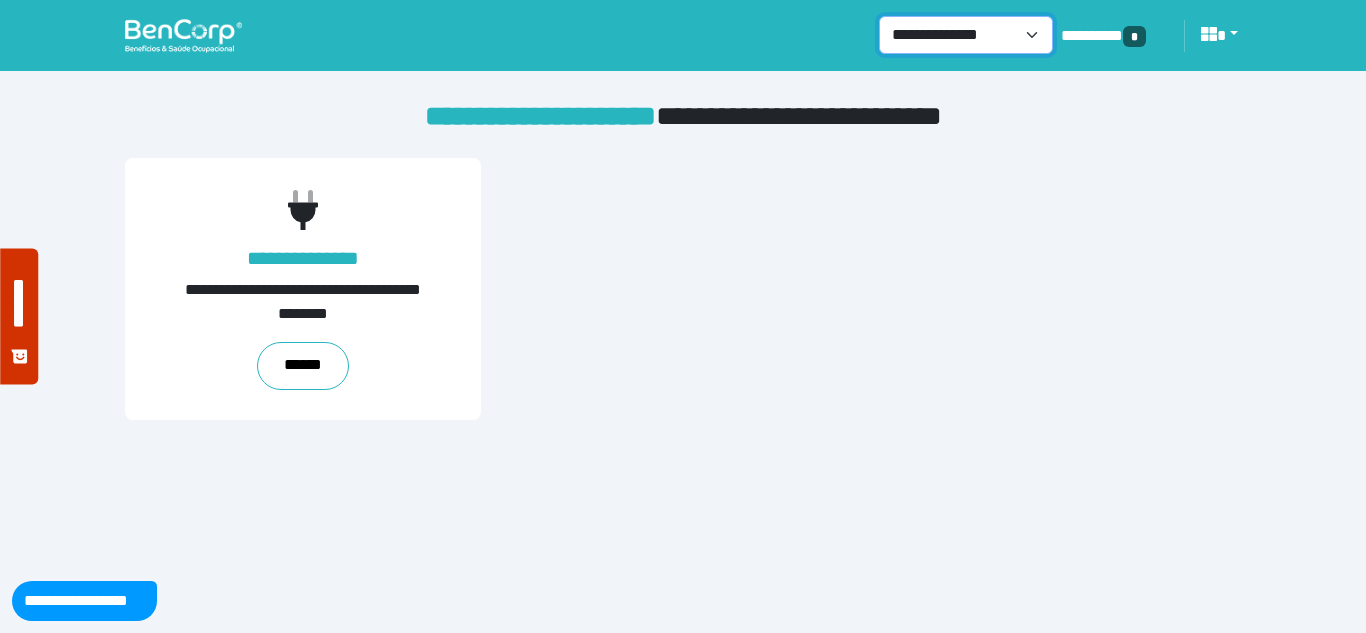 click on "**********" at bounding box center [966, 35] 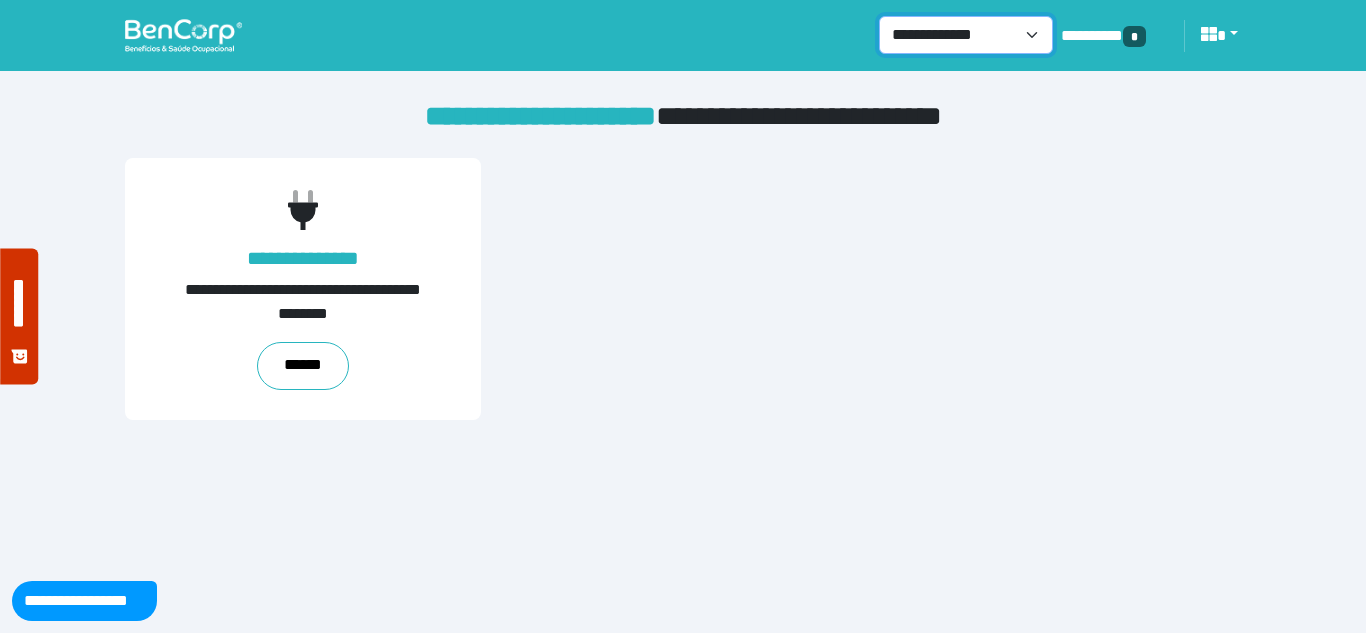 click on "**********" at bounding box center [966, 35] 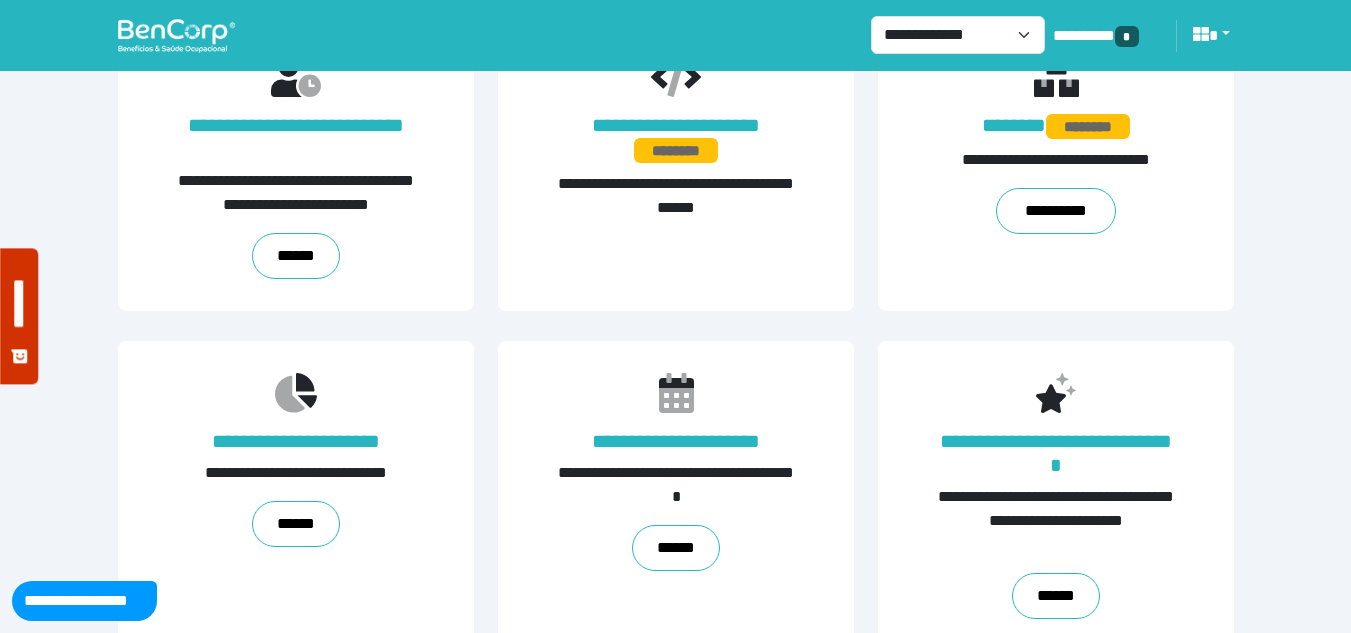 scroll, scrollTop: 753, scrollLeft: 0, axis: vertical 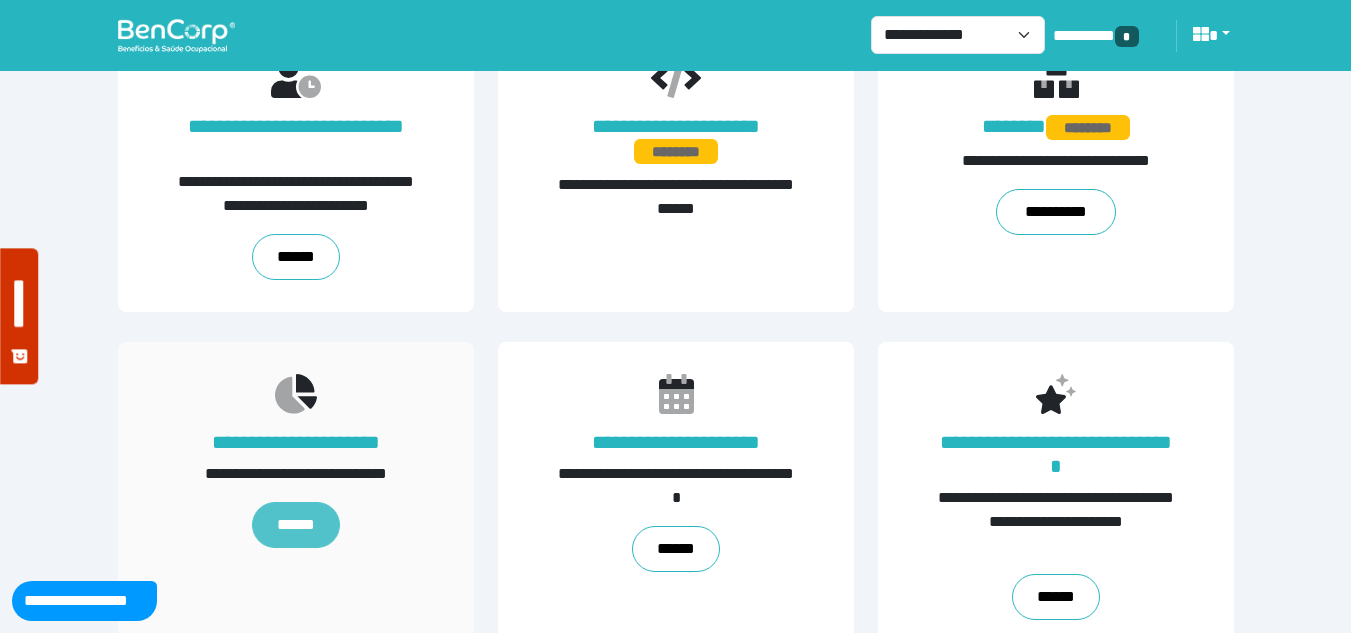 click on "******" at bounding box center [295, 525] 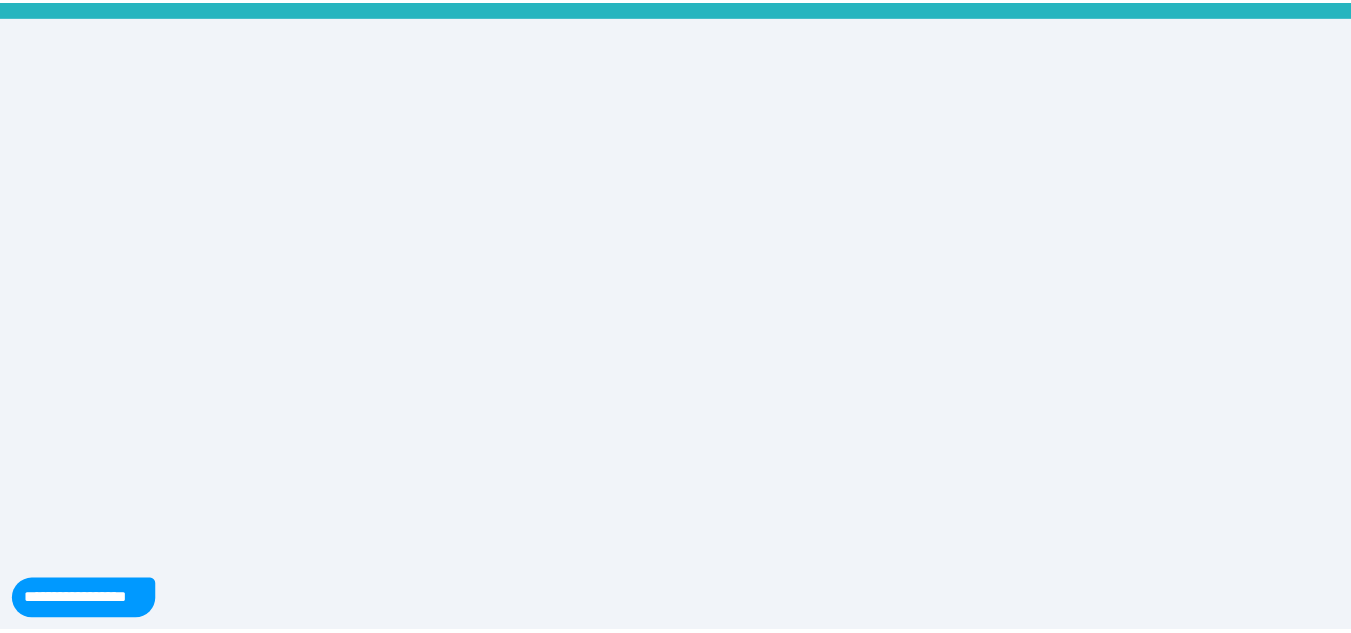 scroll, scrollTop: 0, scrollLeft: 0, axis: both 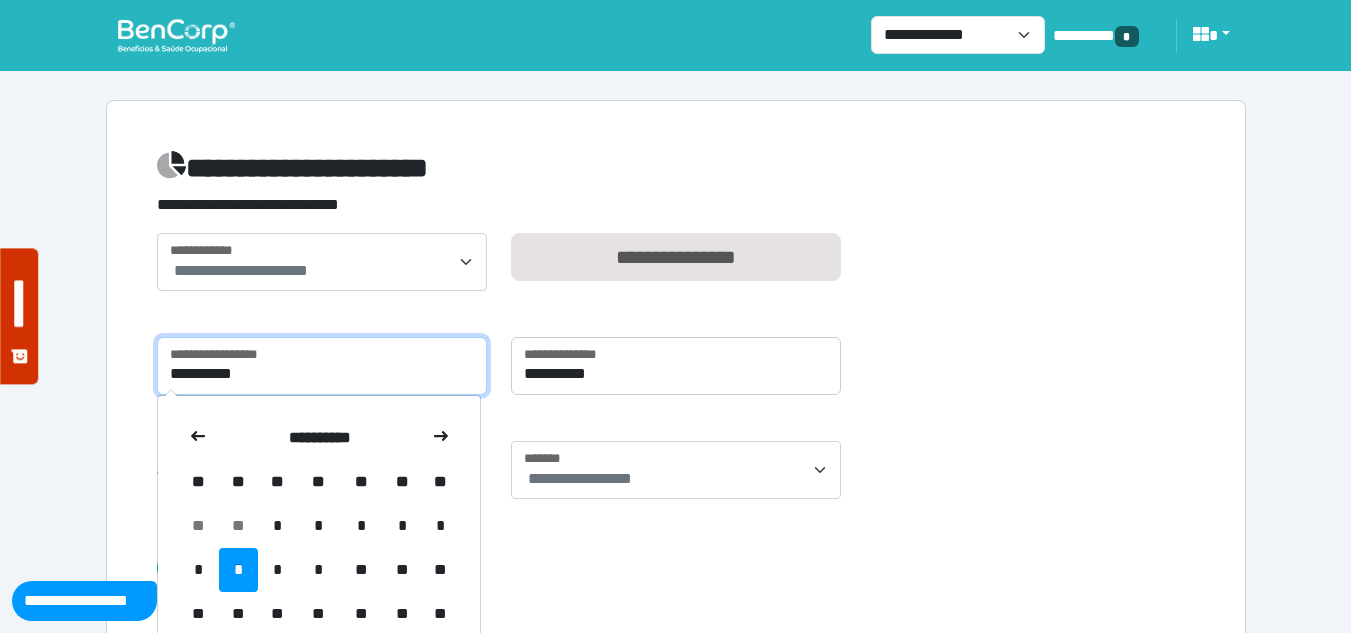 click on "**********" at bounding box center [322, 366] 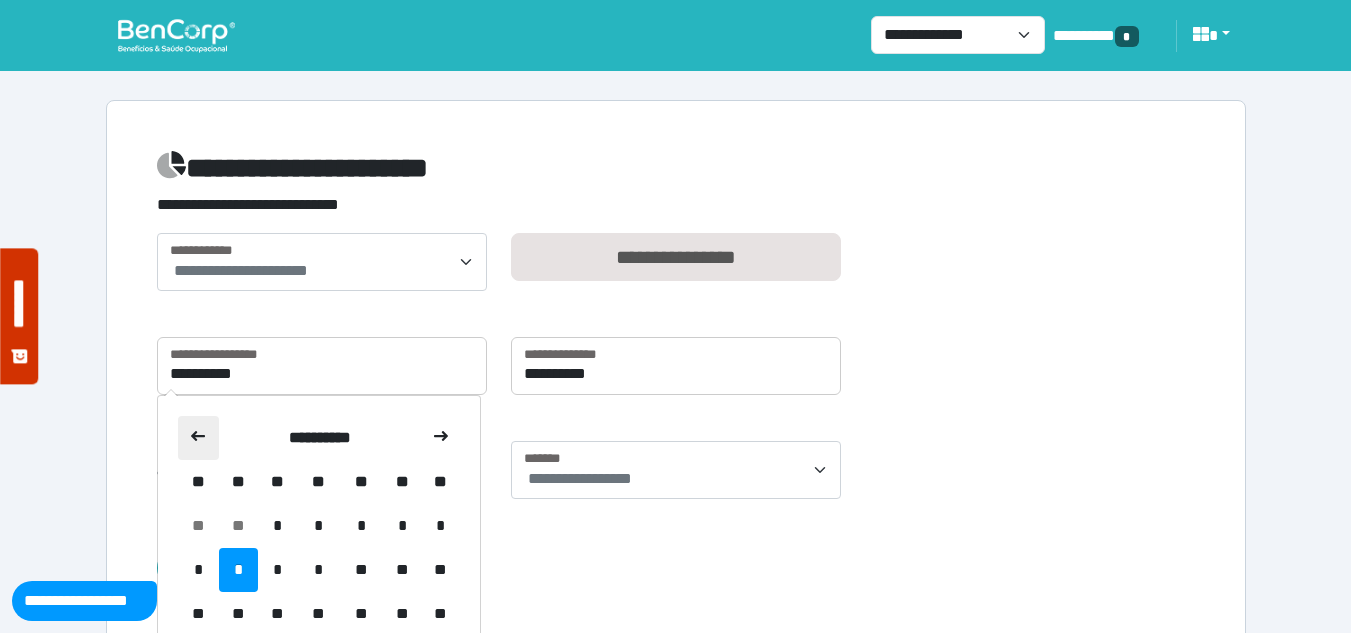 click at bounding box center (199, 438) 